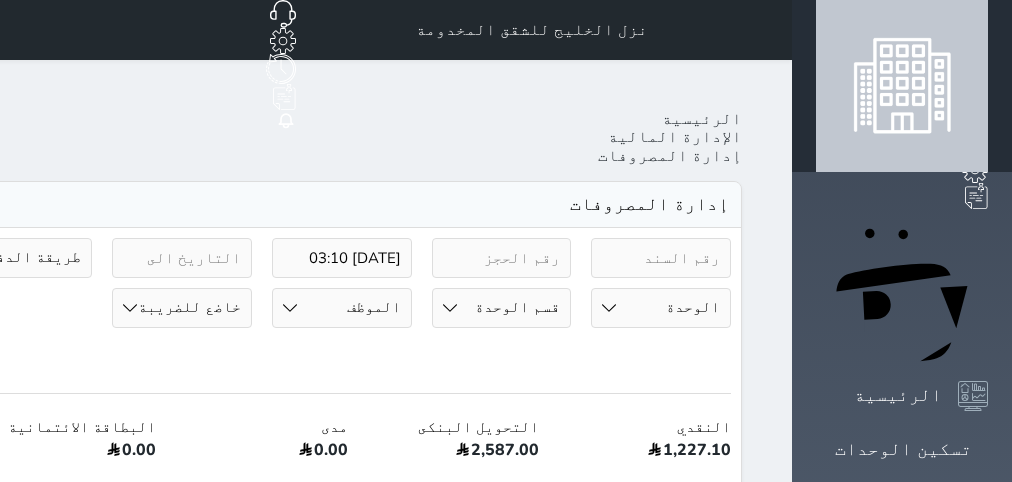 scroll, scrollTop: 0, scrollLeft: 0, axis: both 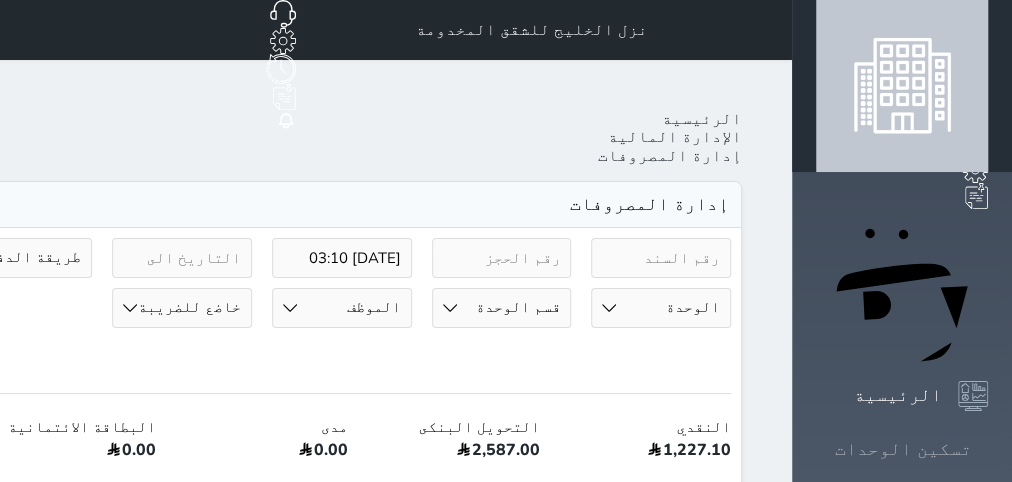 click on "تسكين الوحدات" at bounding box center (903, 449) 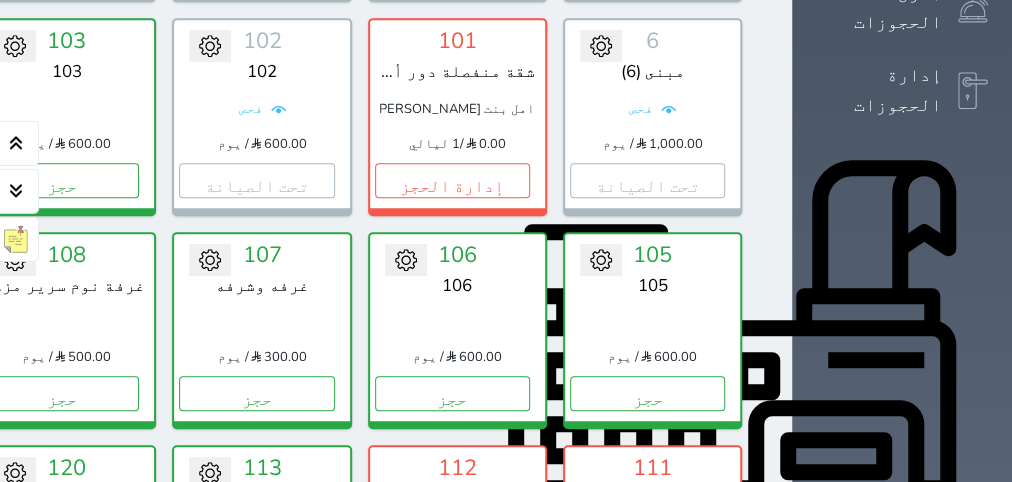 scroll, scrollTop: 630, scrollLeft: 0, axis: vertical 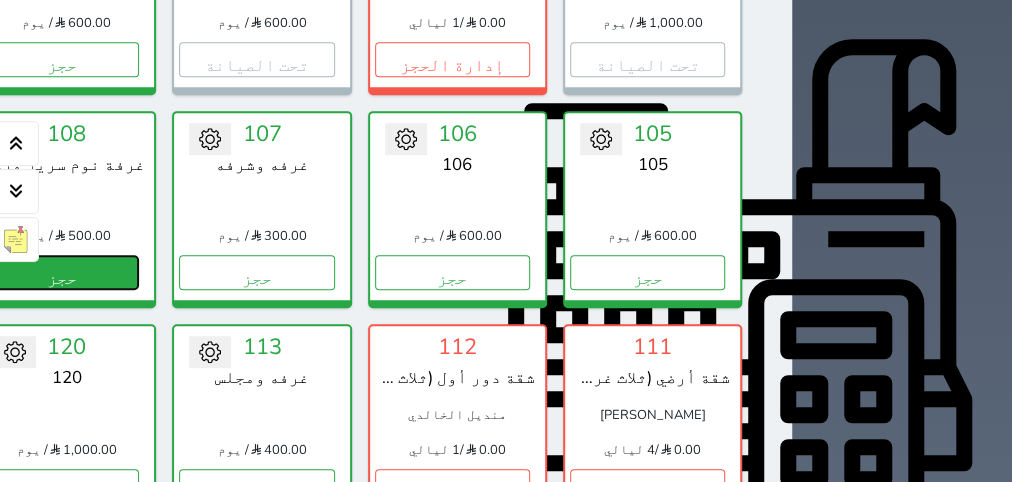 click on "حجز" at bounding box center (61, 272) 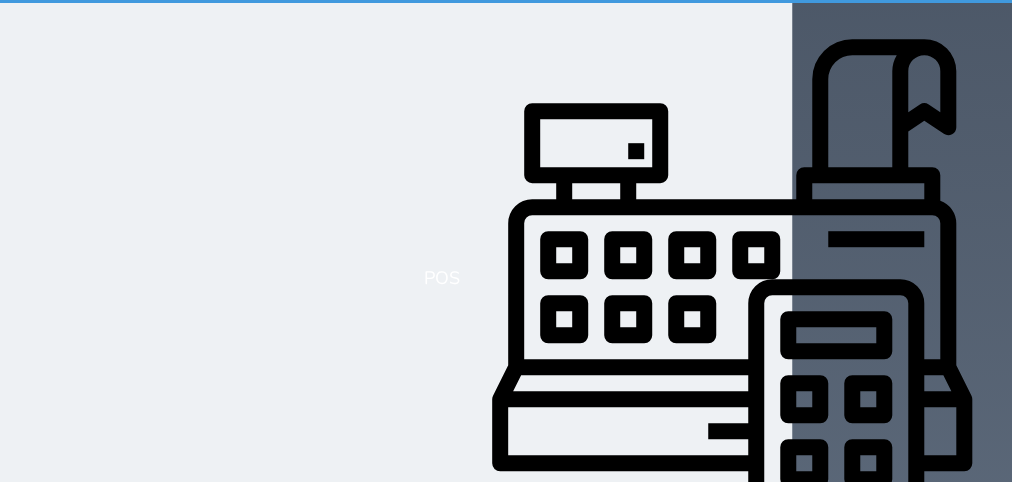 select on "1" 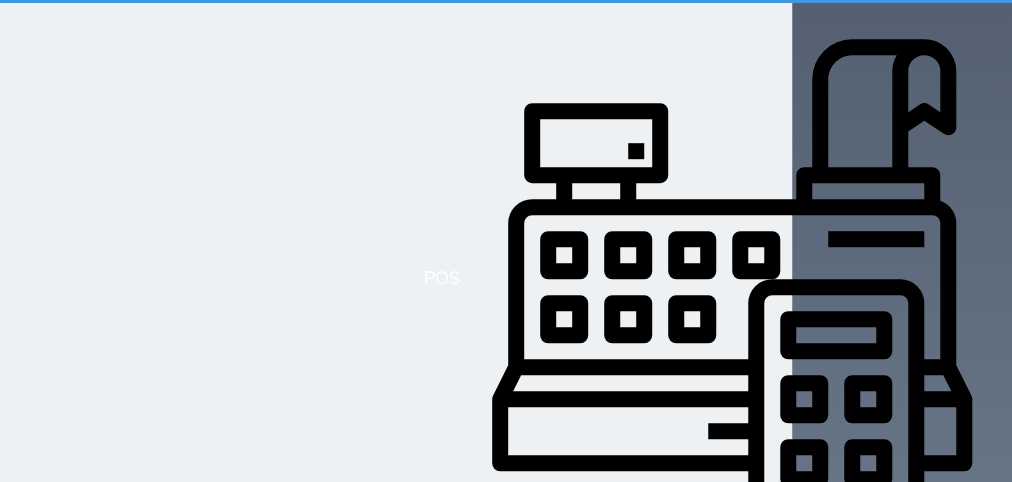 scroll, scrollTop: 0, scrollLeft: 0, axis: both 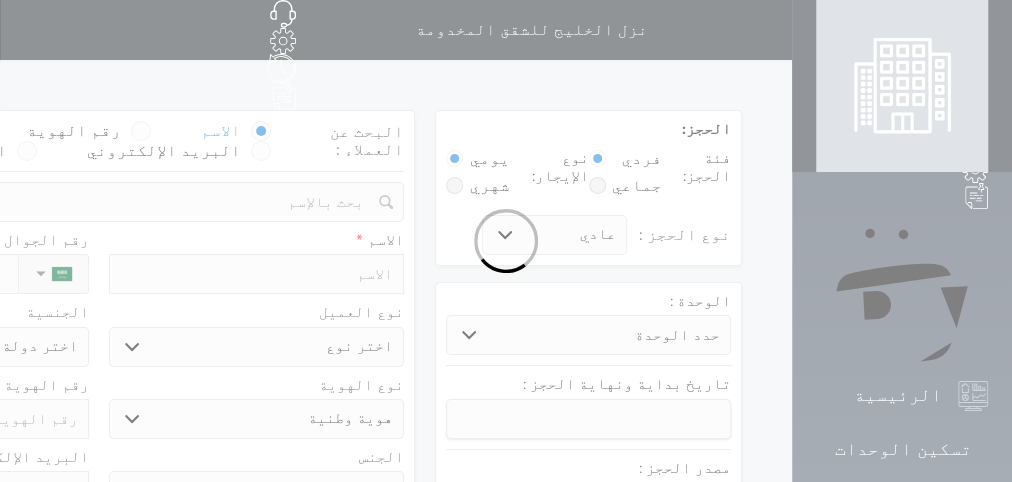 select 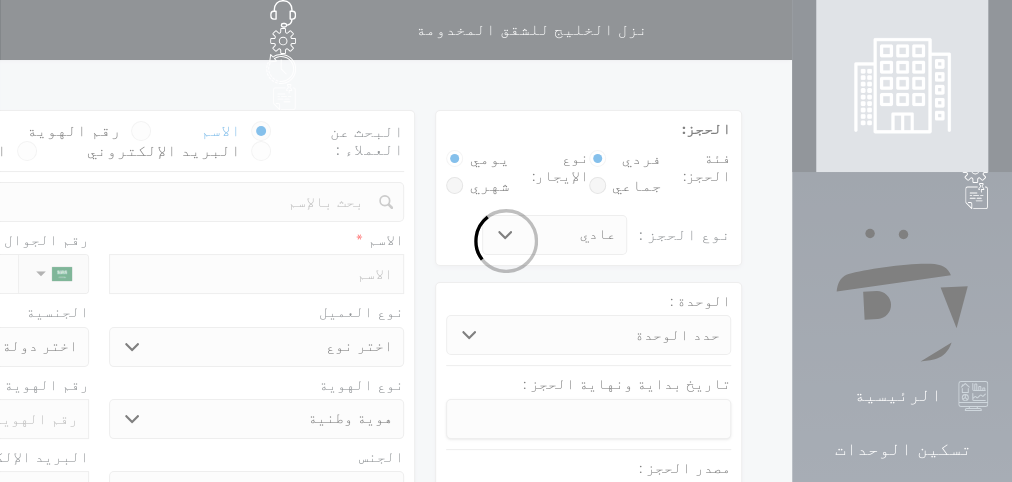 select 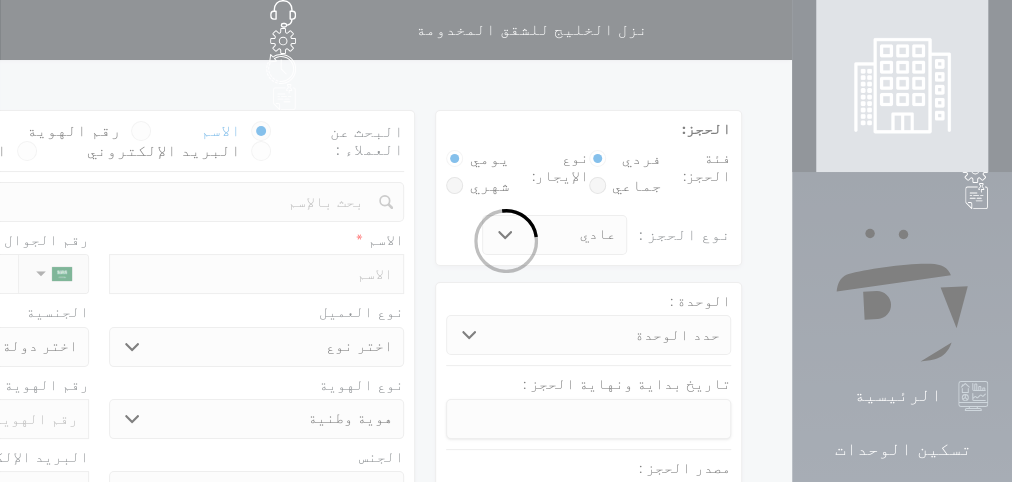 select 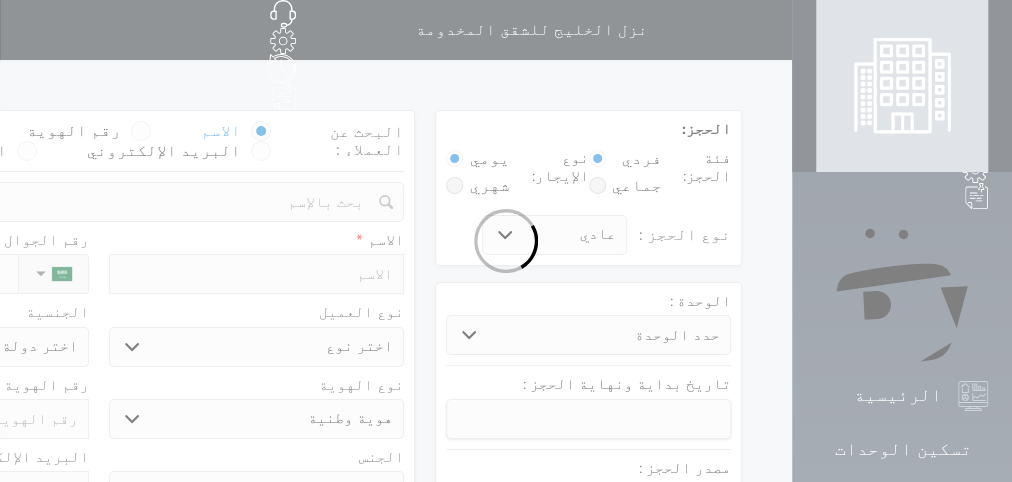 select 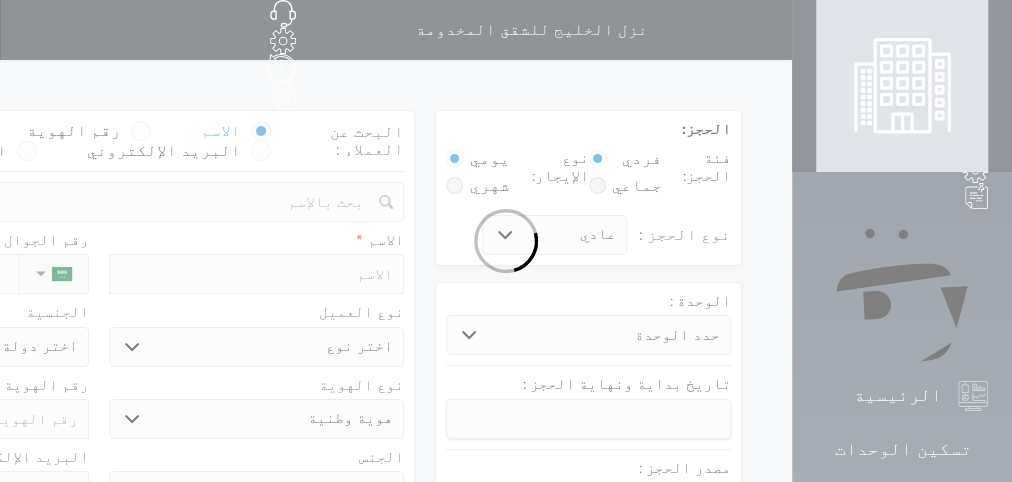 select 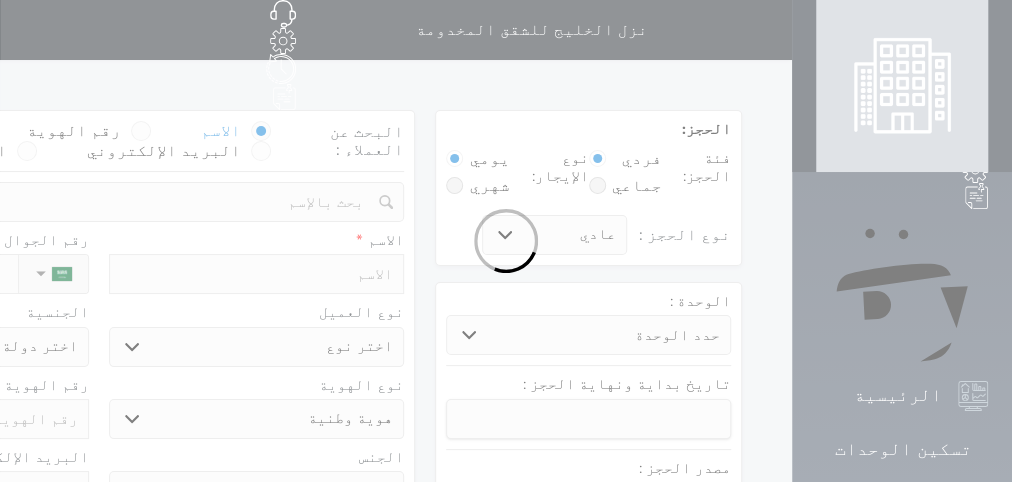 select 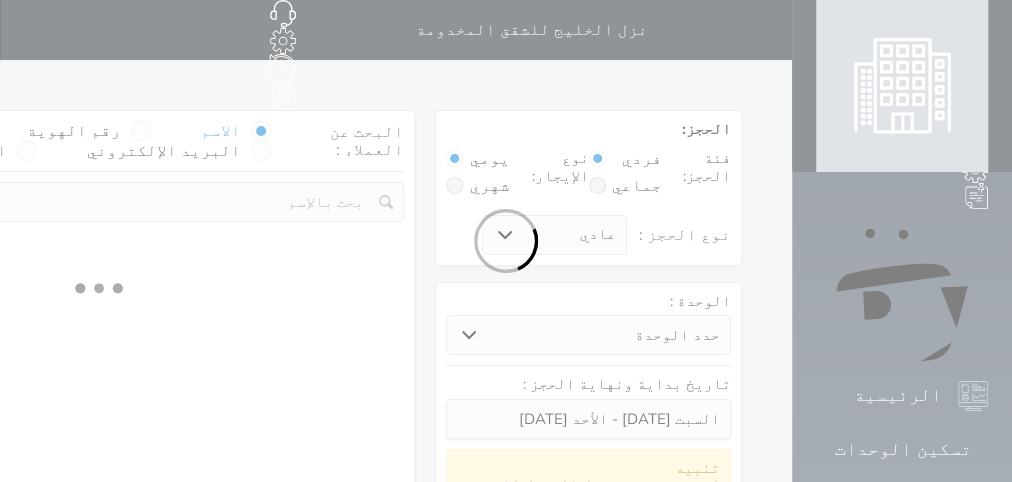 select 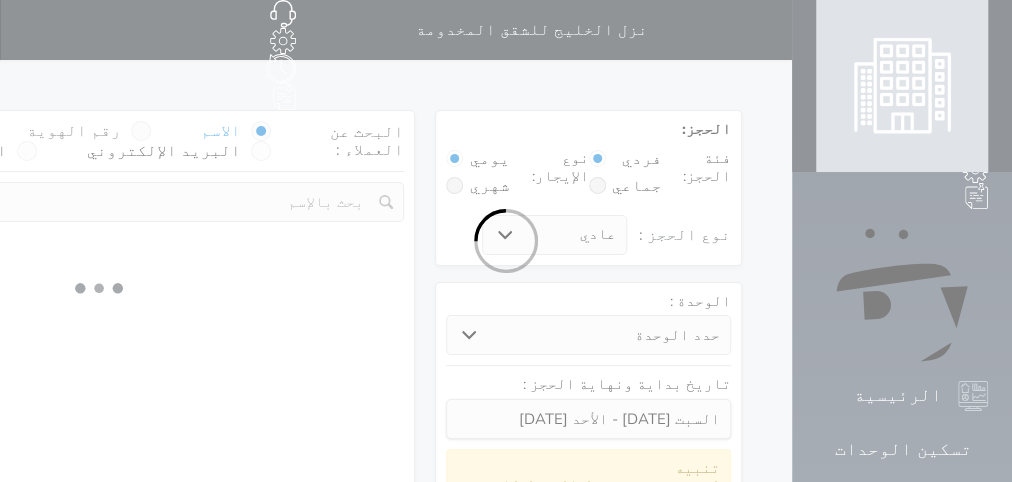 select on "1" 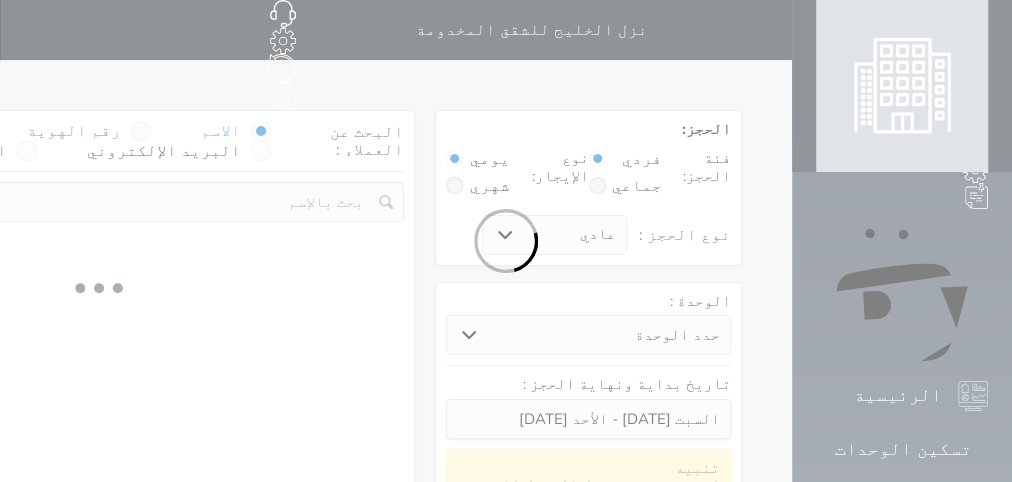 select on "113" 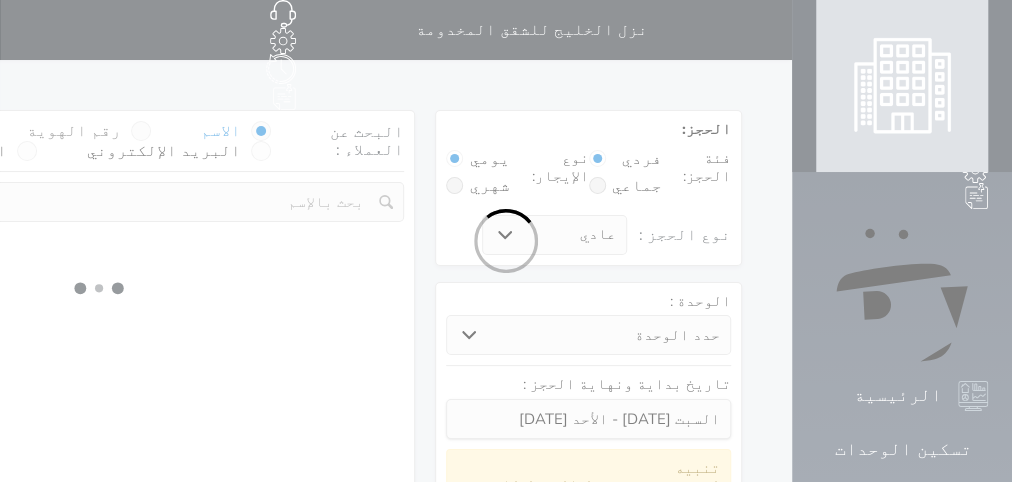select on "1" 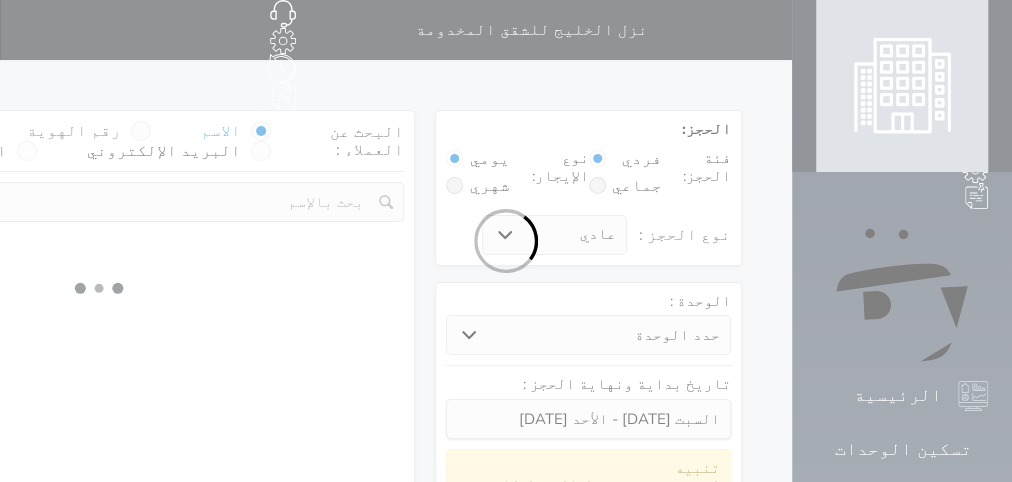 select 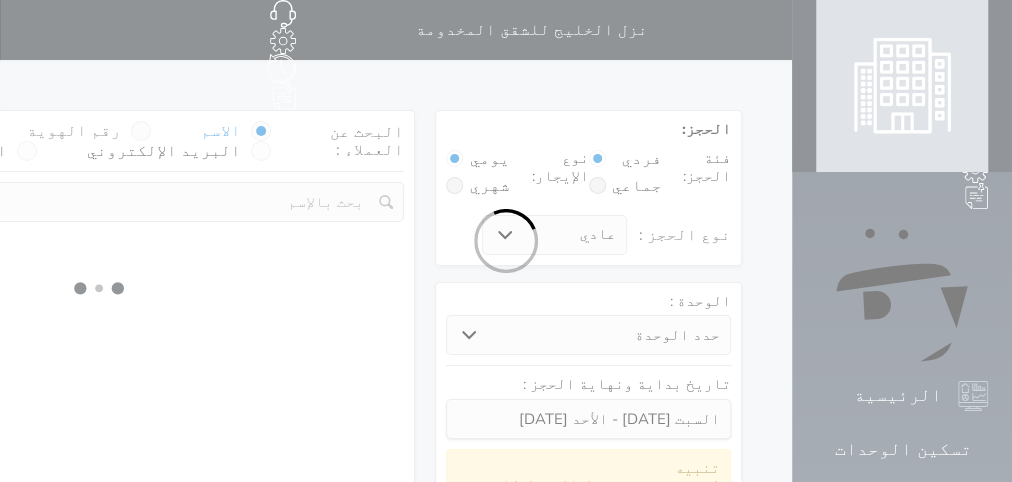 select on "7" 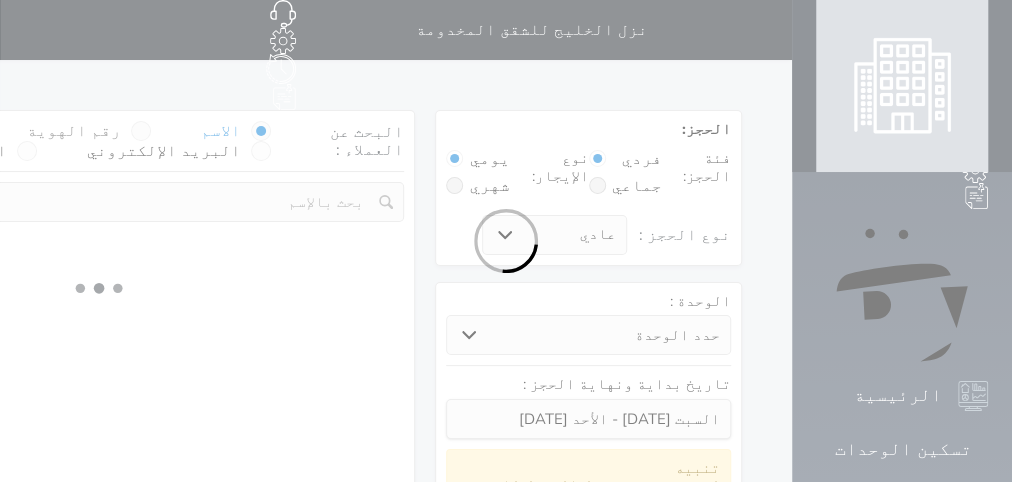 select 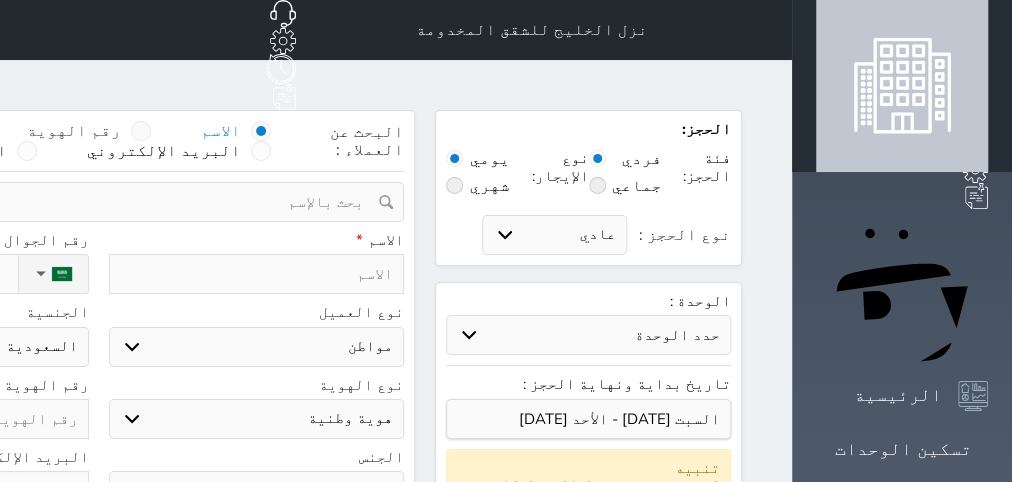 select 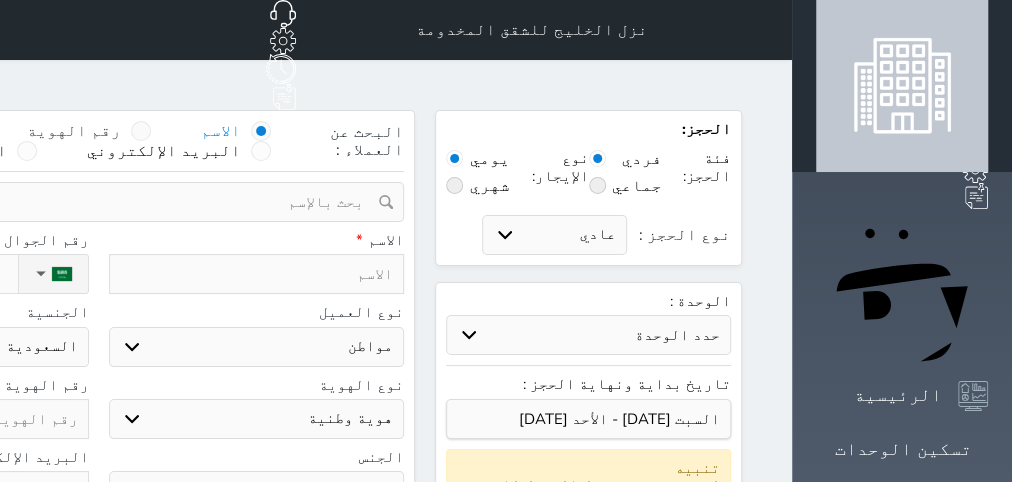 select 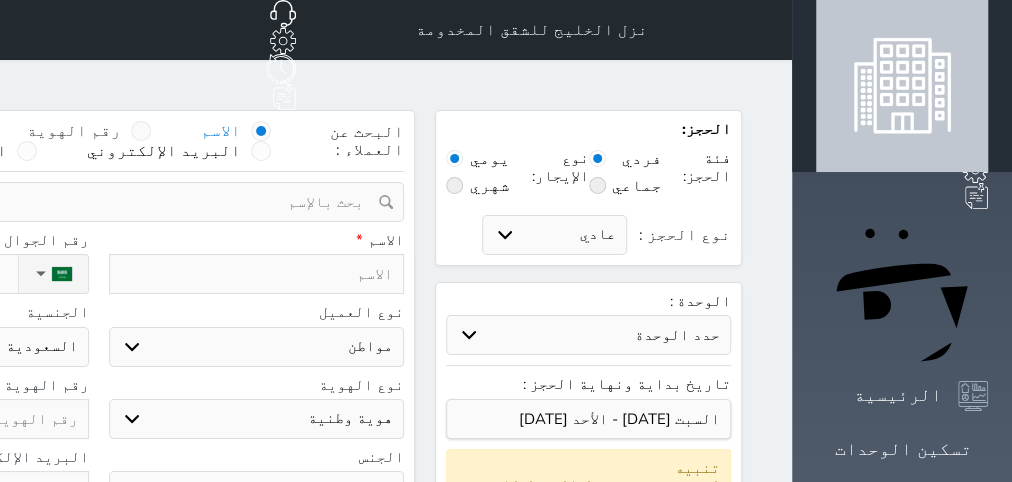 select 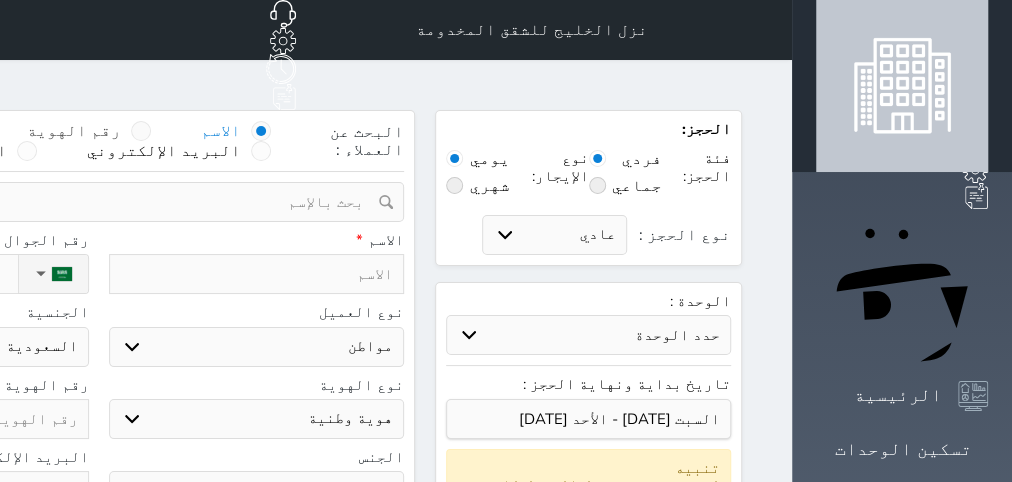 select 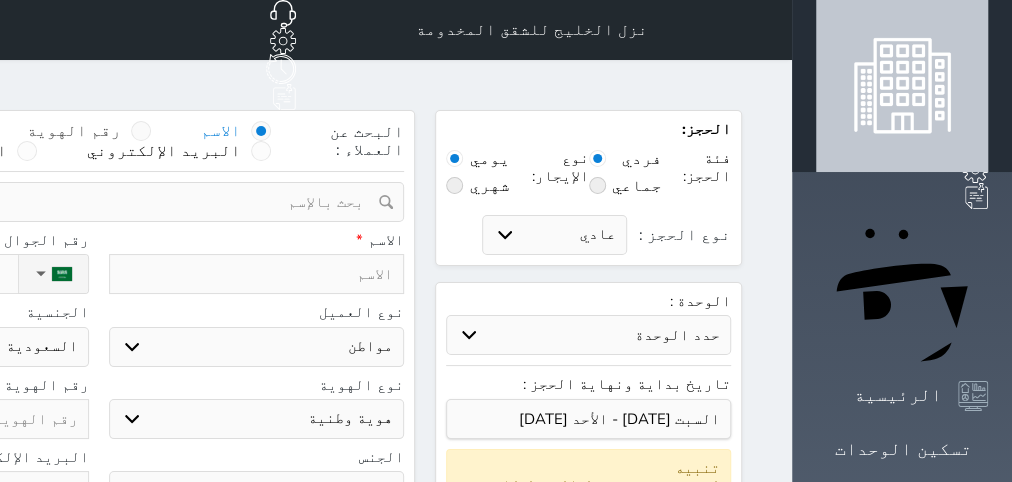 click on "رقم الهوية" at bounding box center (74, 131) 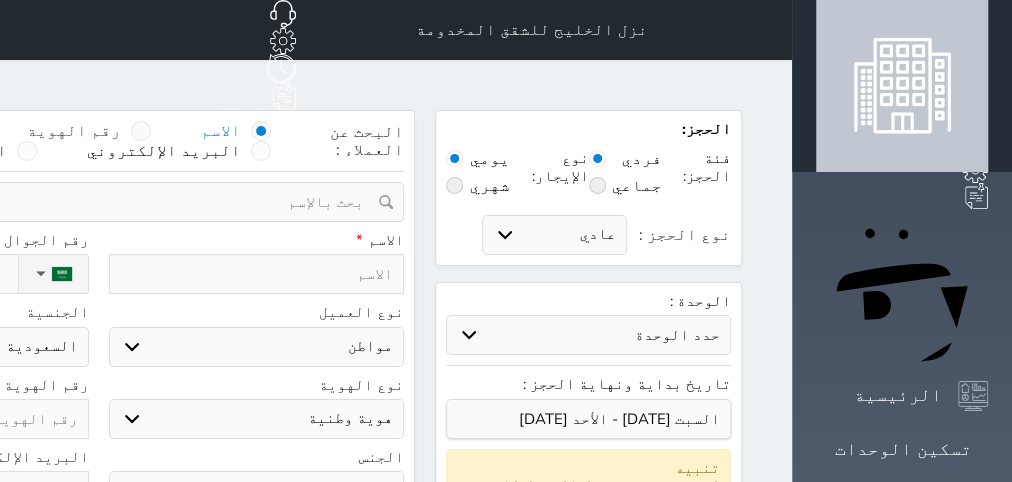 click on "رقم الهوية" at bounding box center [121, 141] 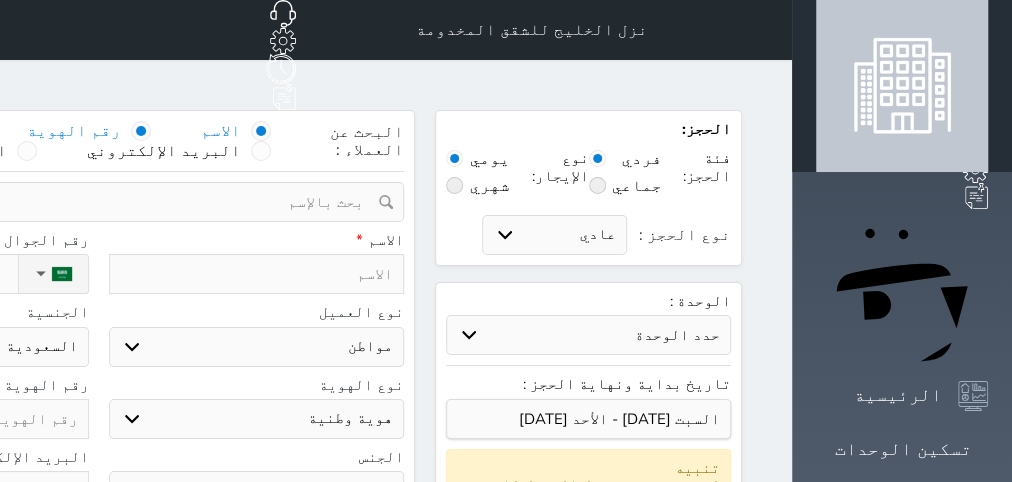 select 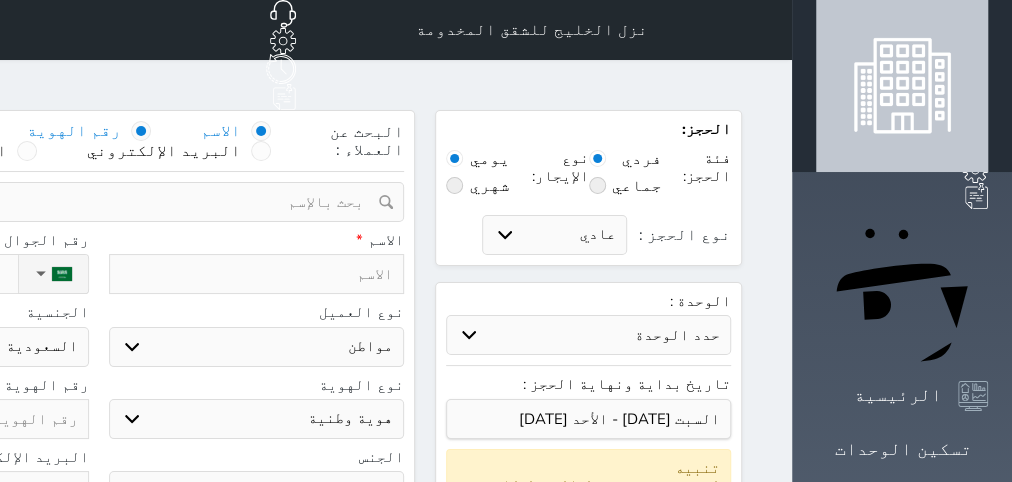 select 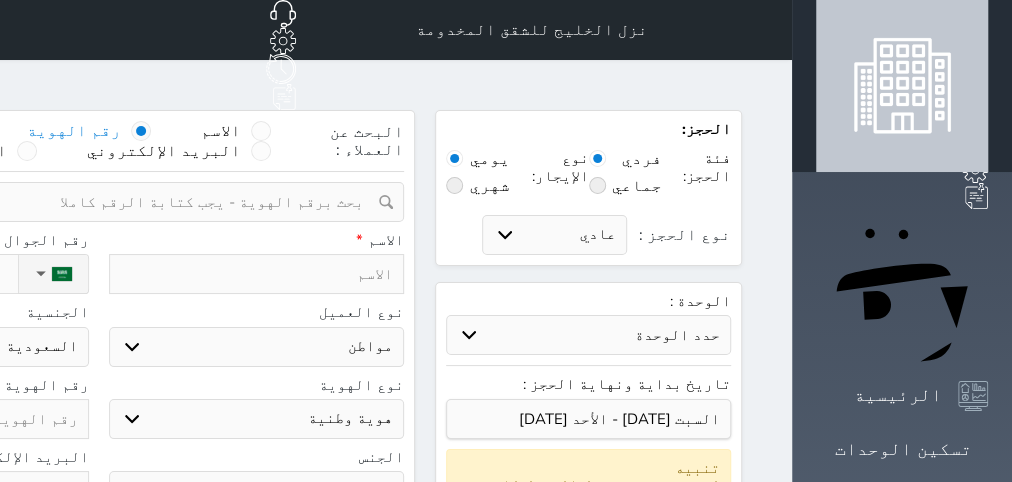select 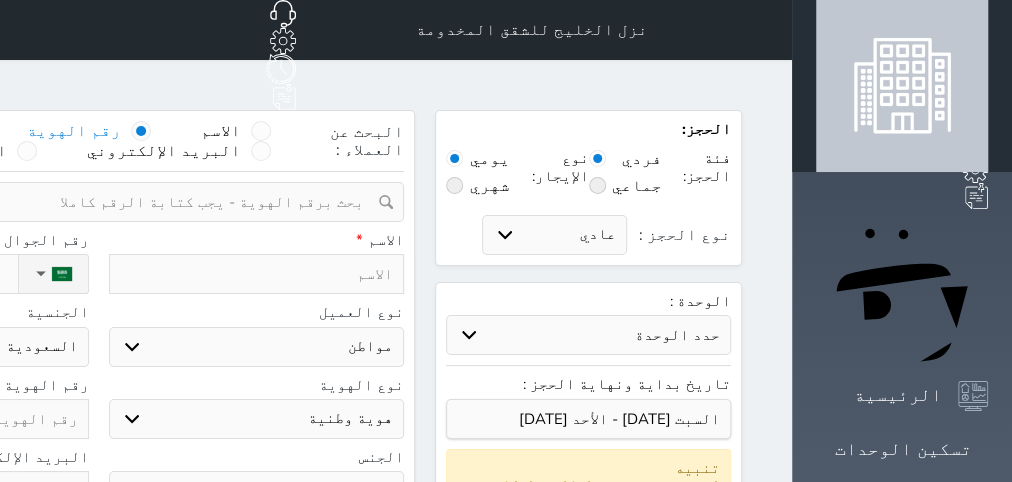 select 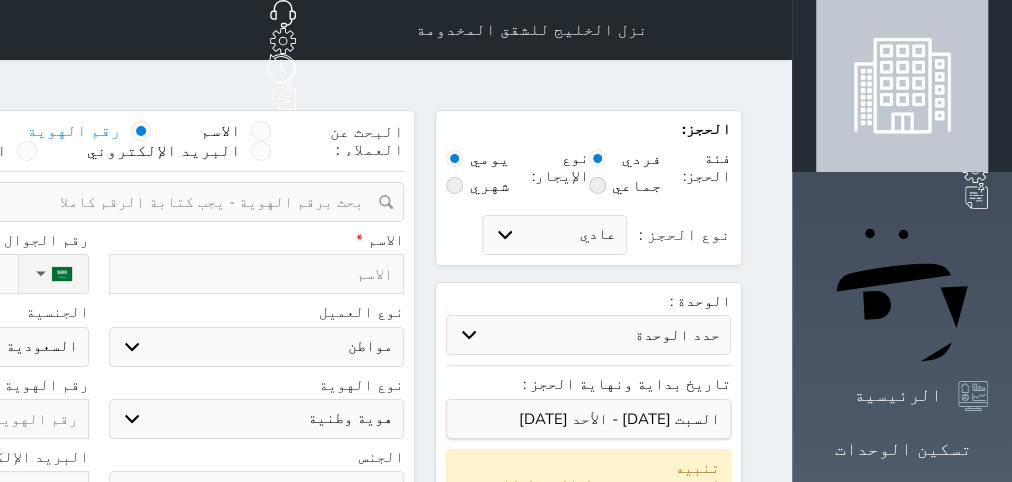 click at bounding box center [91, 202] 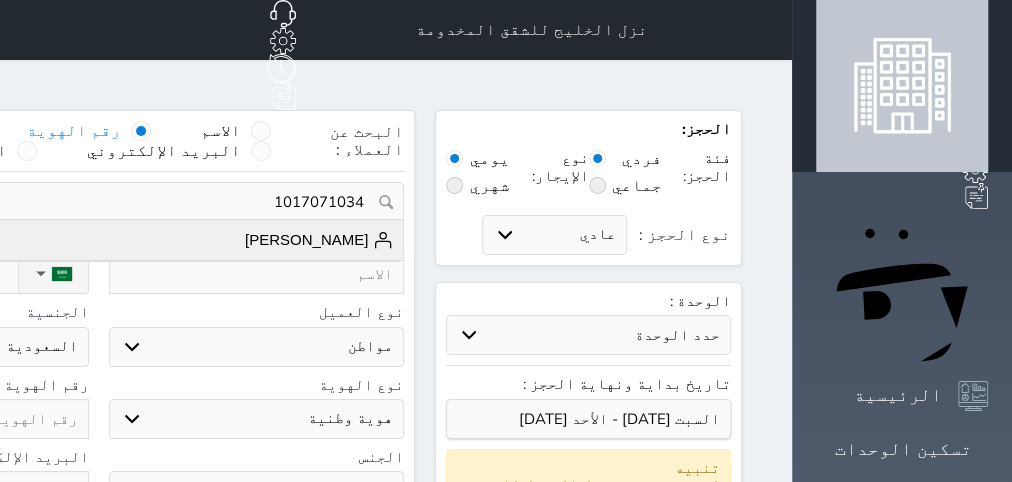click on "[PERSON_NAME]" at bounding box center (319, 240) 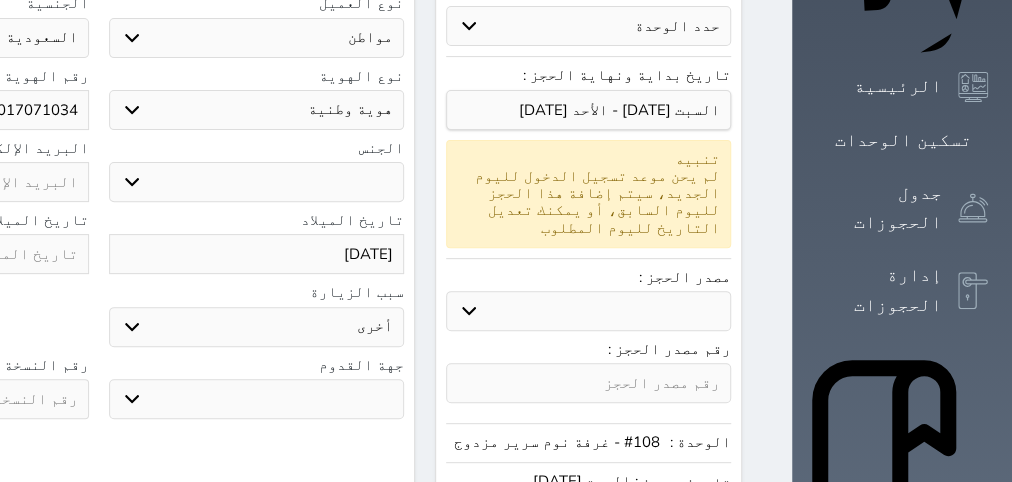 scroll, scrollTop: 378, scrollLeft: 0, axis: vertical 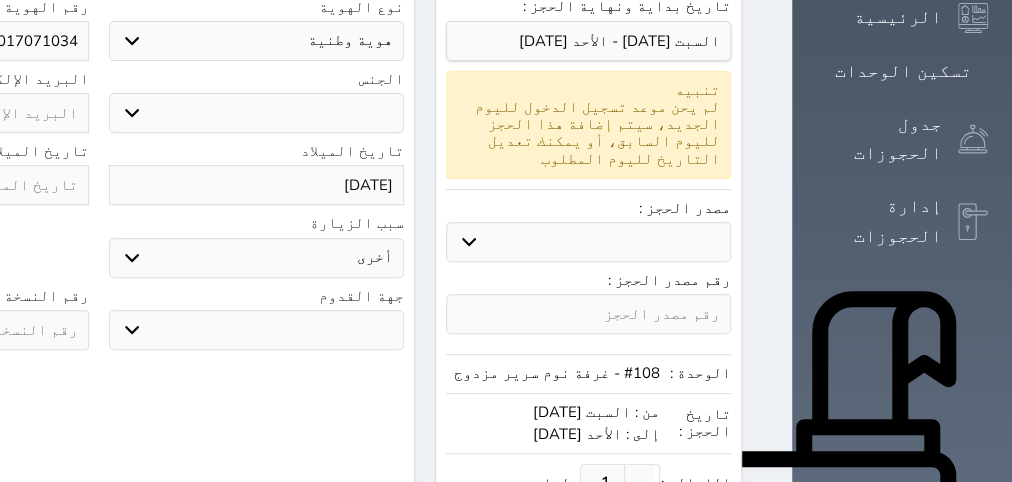 click at bounding box center (-59, 330) 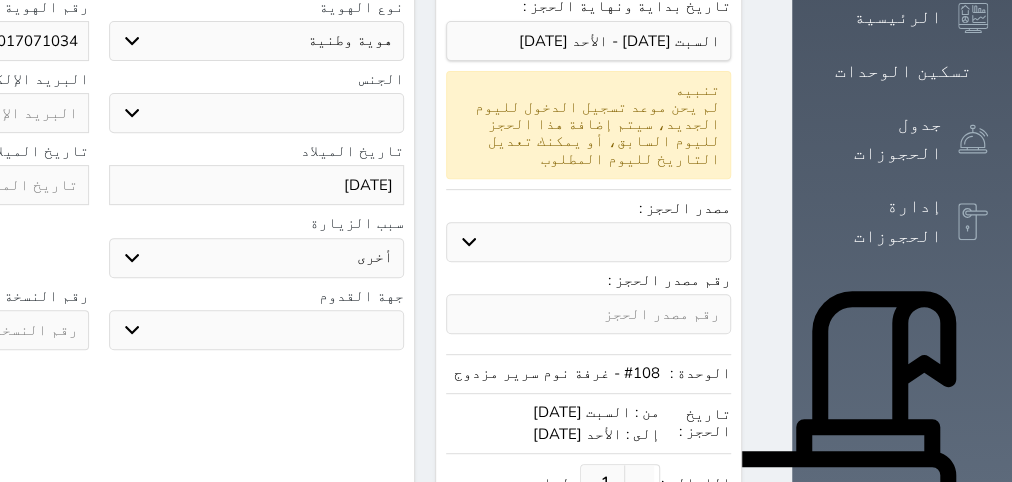 select 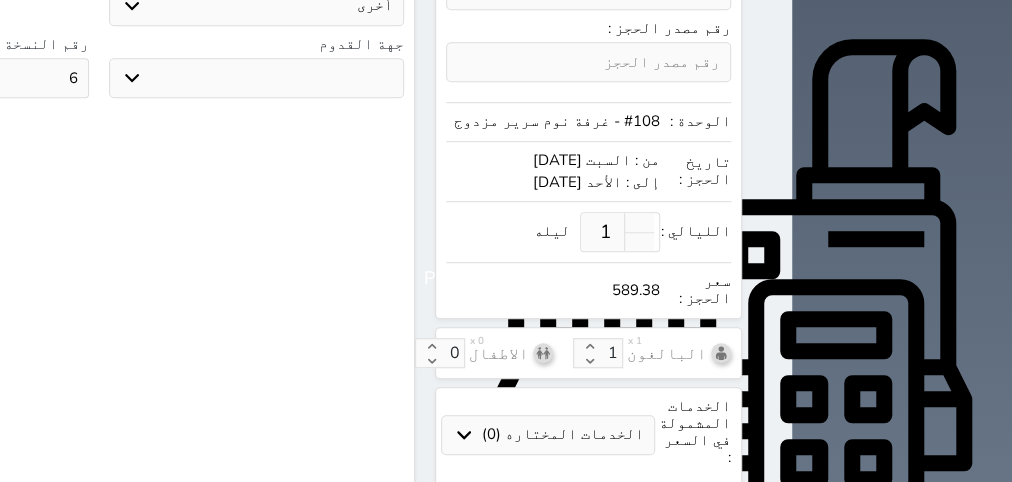 scroll, scrollTop: 630, scrollLeft: 0, axis: vertical 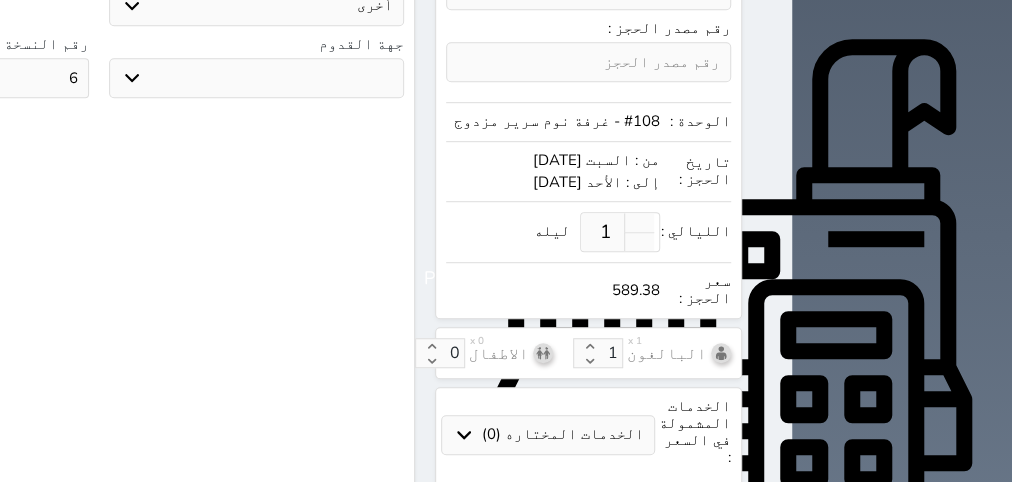 type on "6" 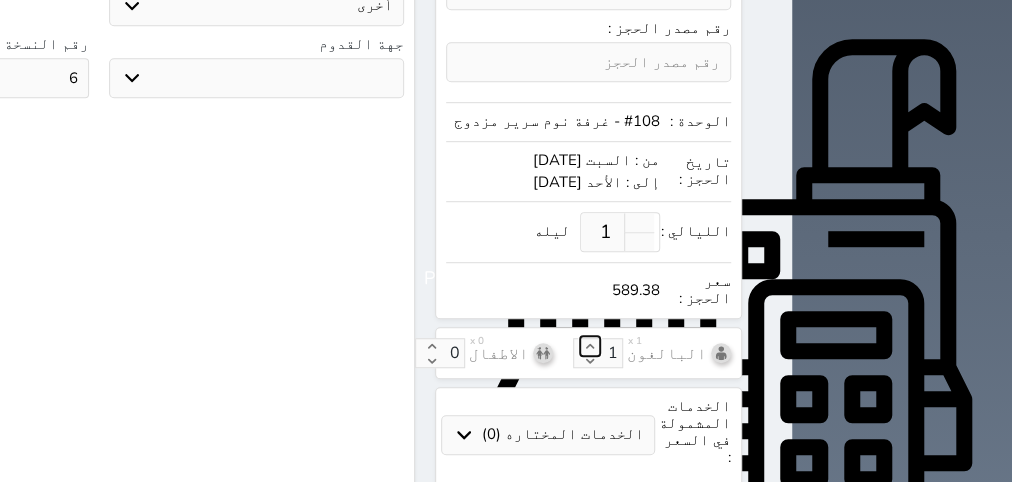 click 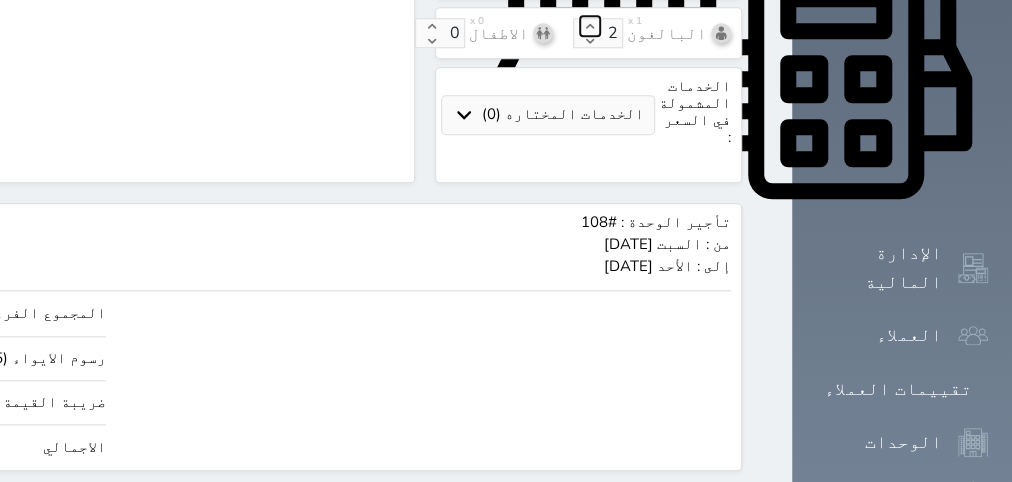 scroll, scrollTop: 960, scrollLeft: 0, axis: vertical 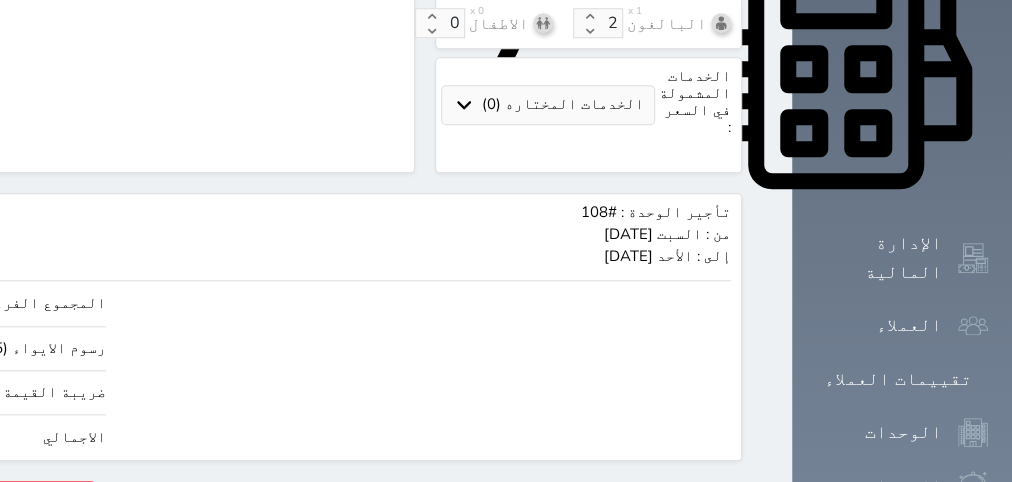 drag, startPoint x: 56, startPoint y: 382, endPoint x: 283, endPoint y: 371, distance: 227.26636 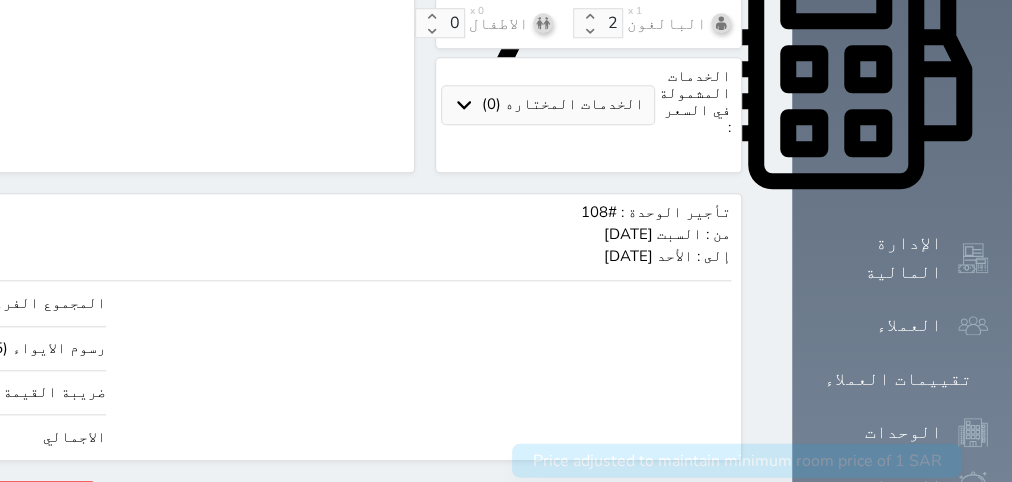 type on "1.00" 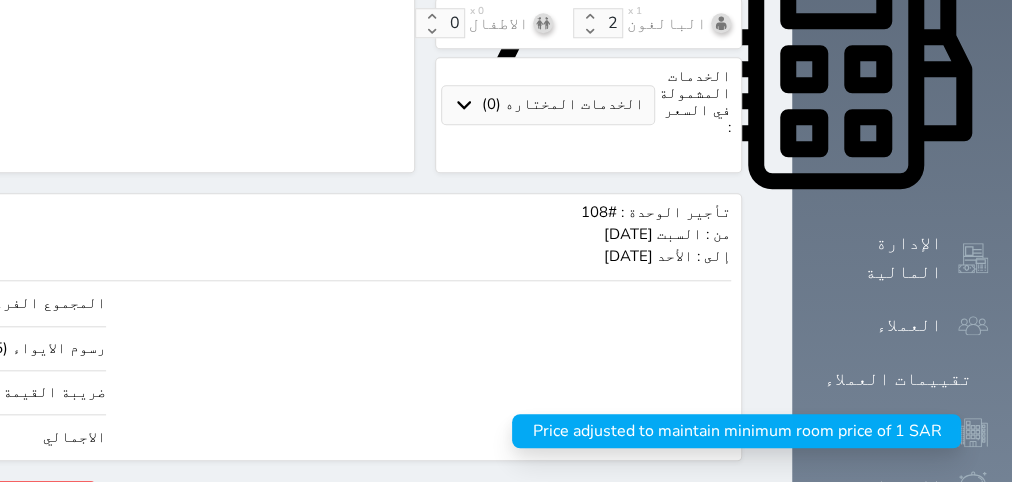 type on "1.178755" 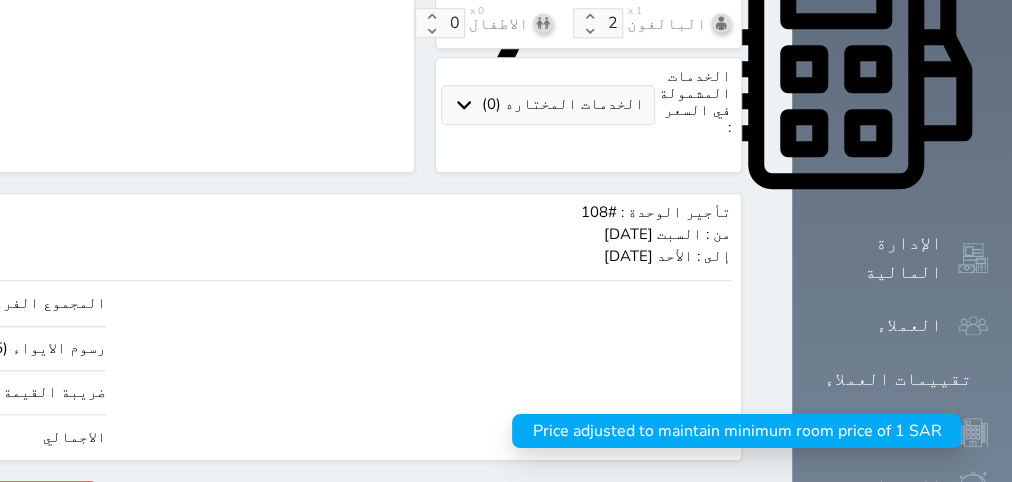 type on "1.17875" 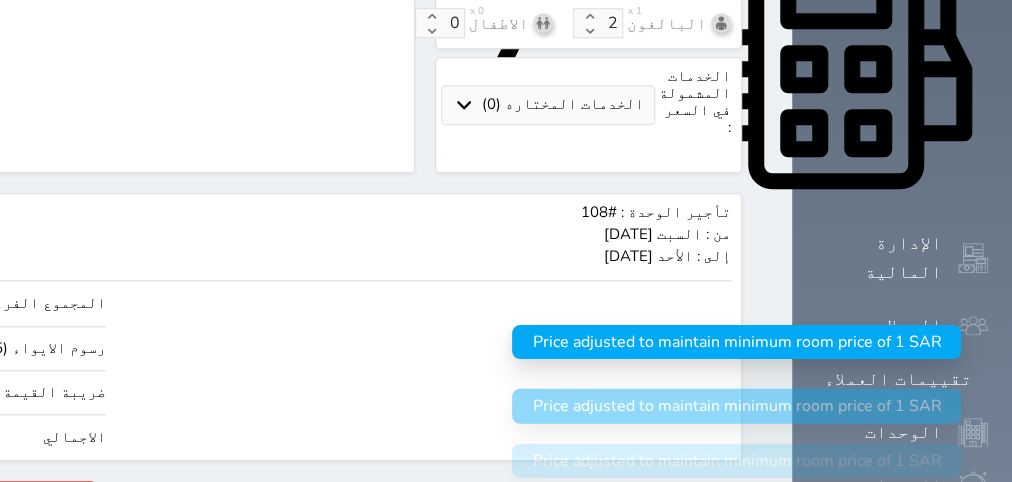 type on "1.17" 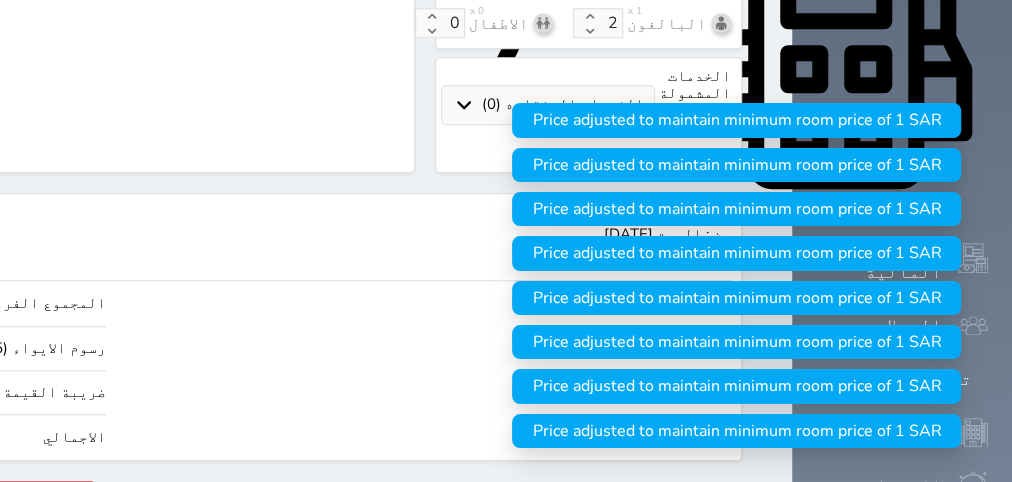 type on "1" 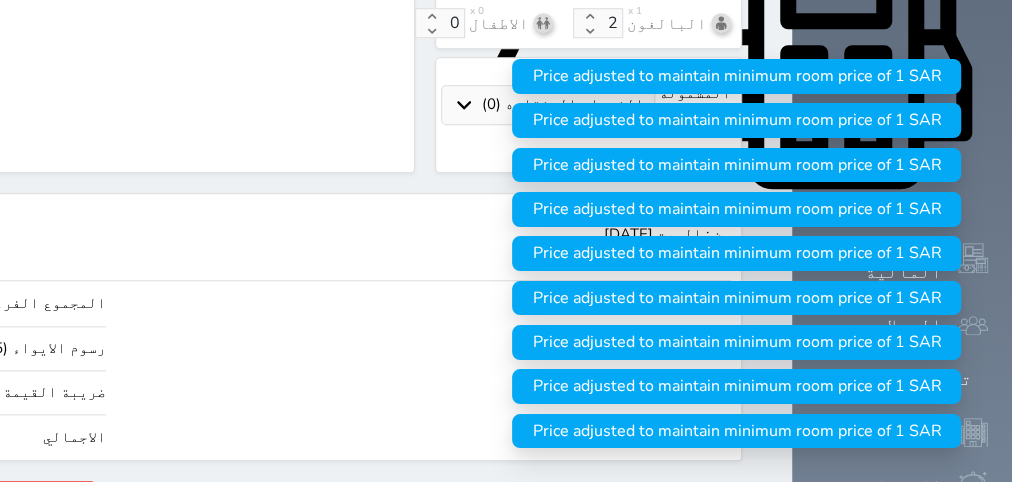type on "12.73" 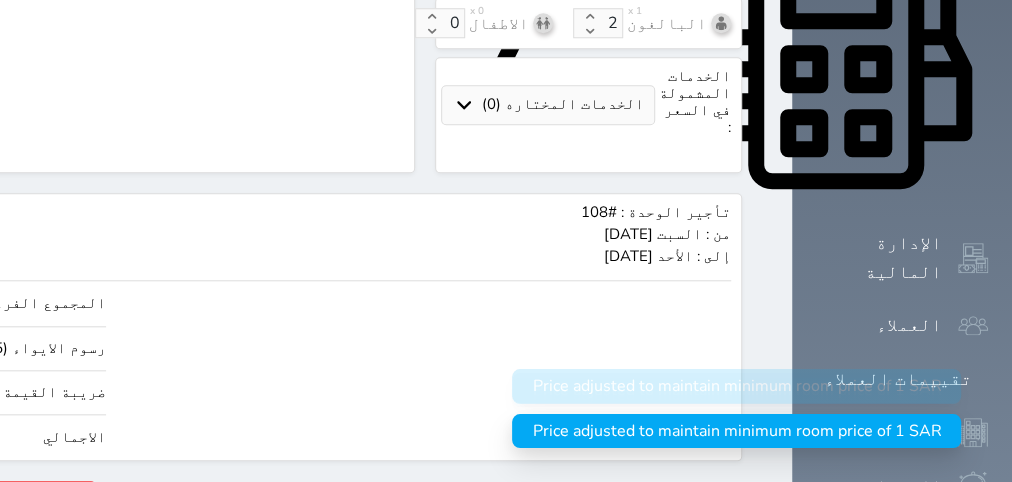 type on "150.00" 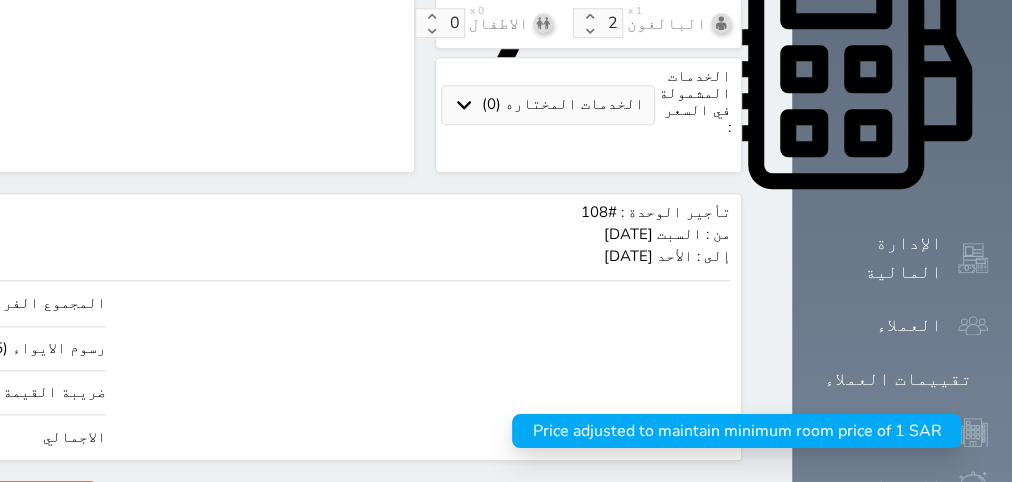 click on "حجز" at bounding box center (-125, 498) 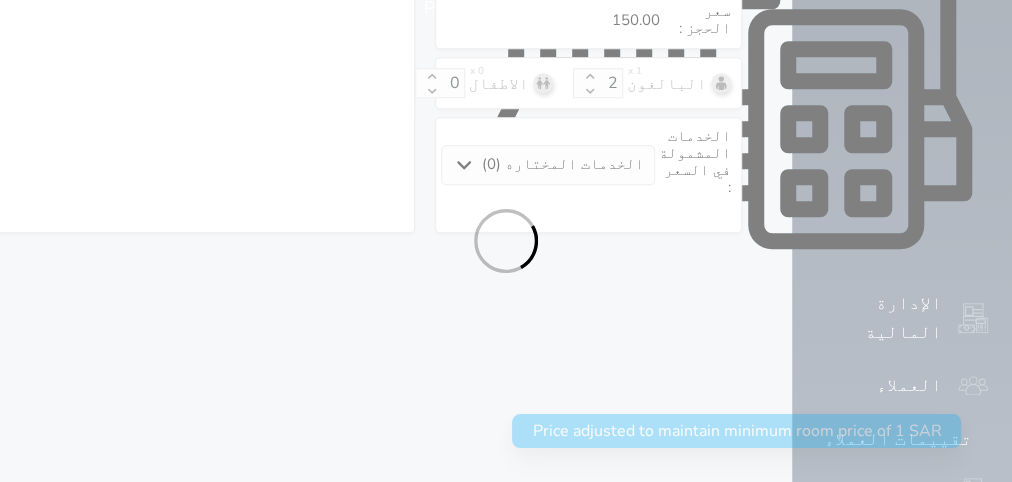 select on "1" 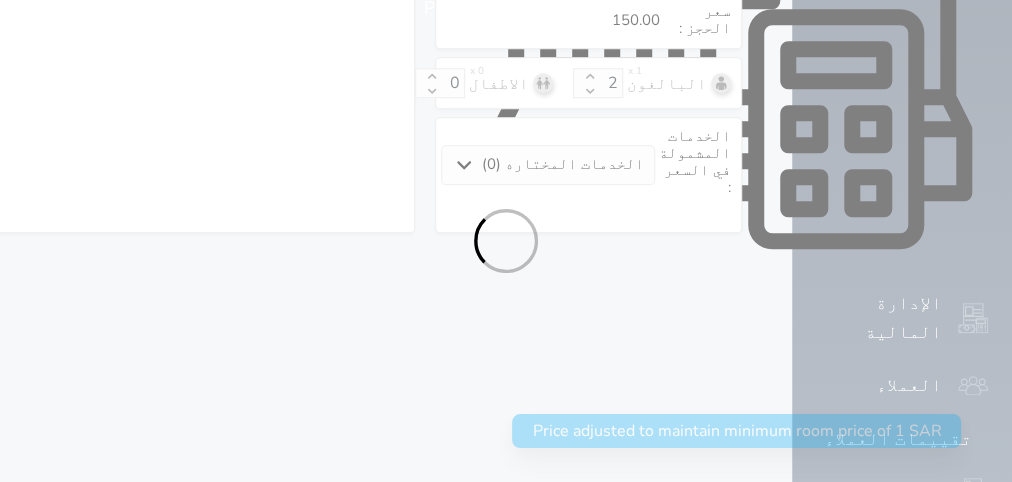 select on "113" 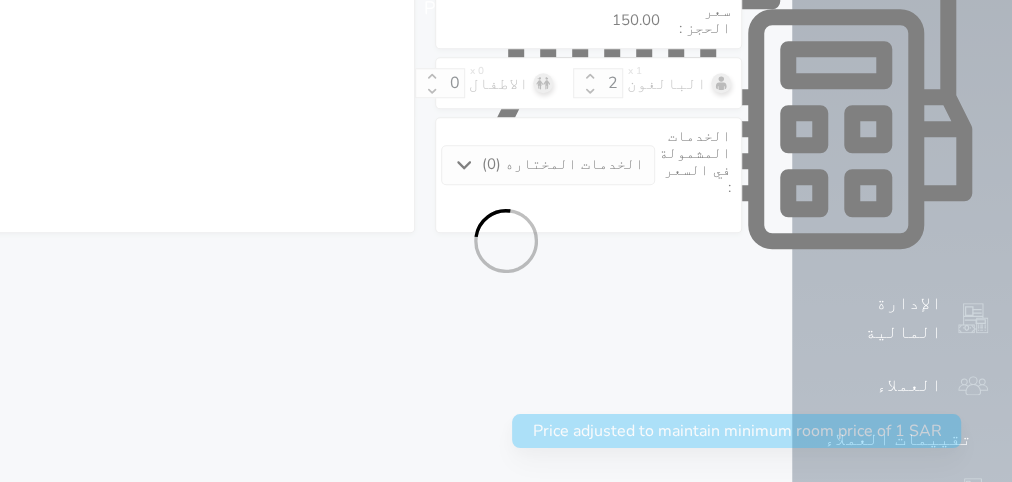 select on "1" 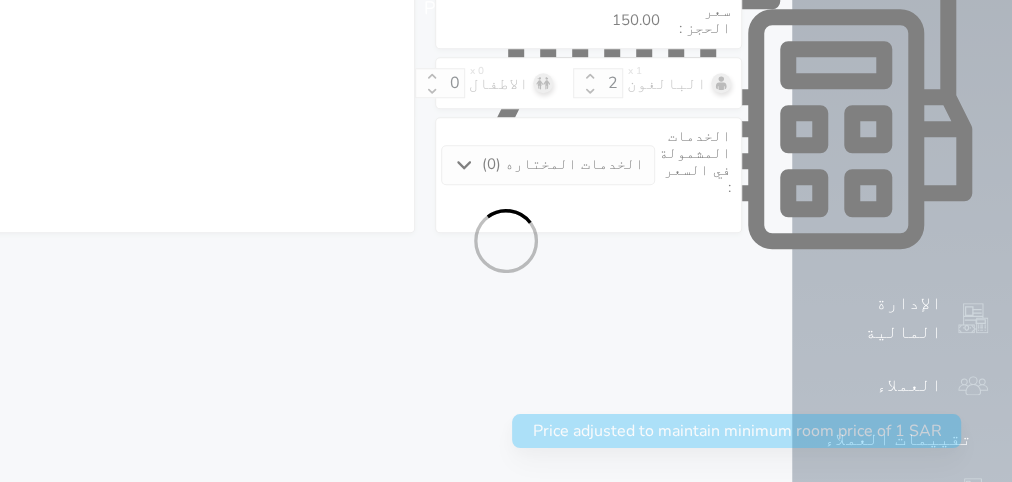 select on "7" 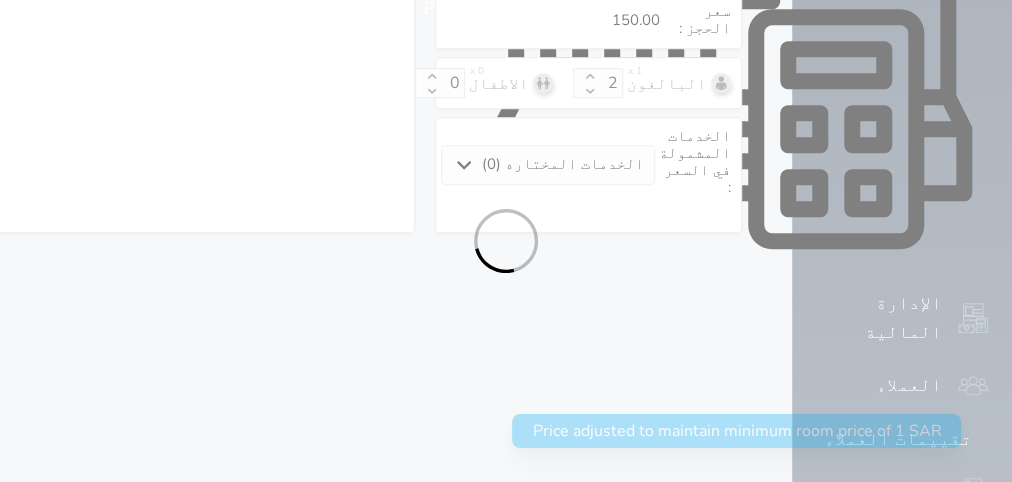 select 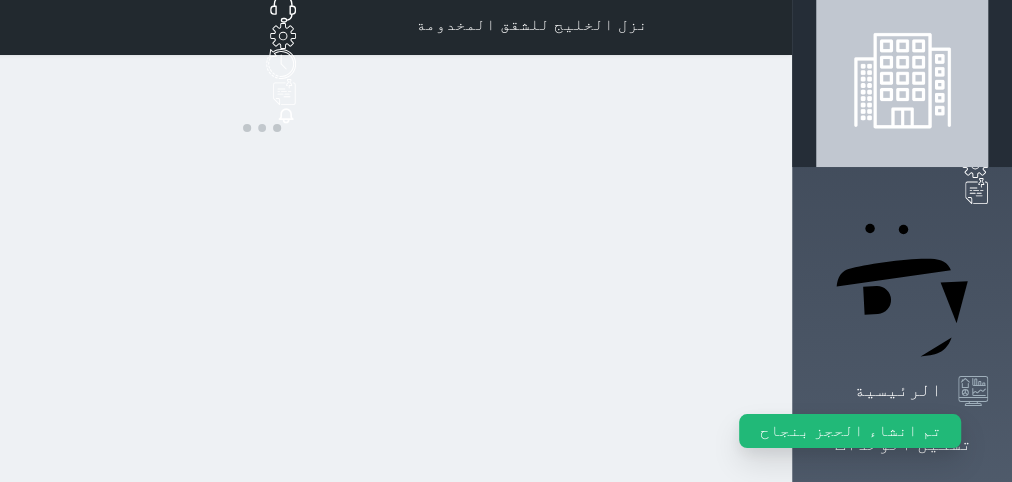 scroll, scrollTop: 0, scrollLeft: 0, axis: both 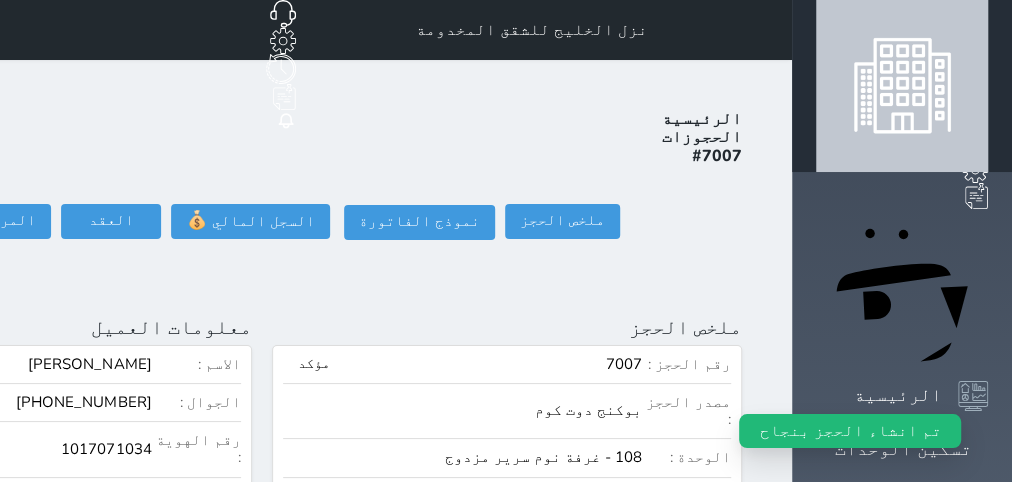 click on "تسجيل دخول" at bounding box center (-151, 221) 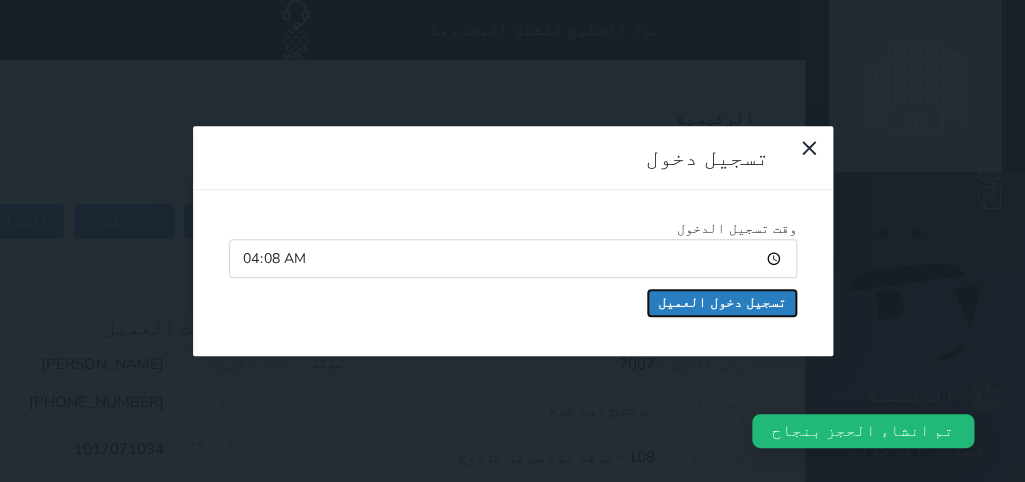 click on "تسجيل دخول العميل" at bounding box center (722, 303) 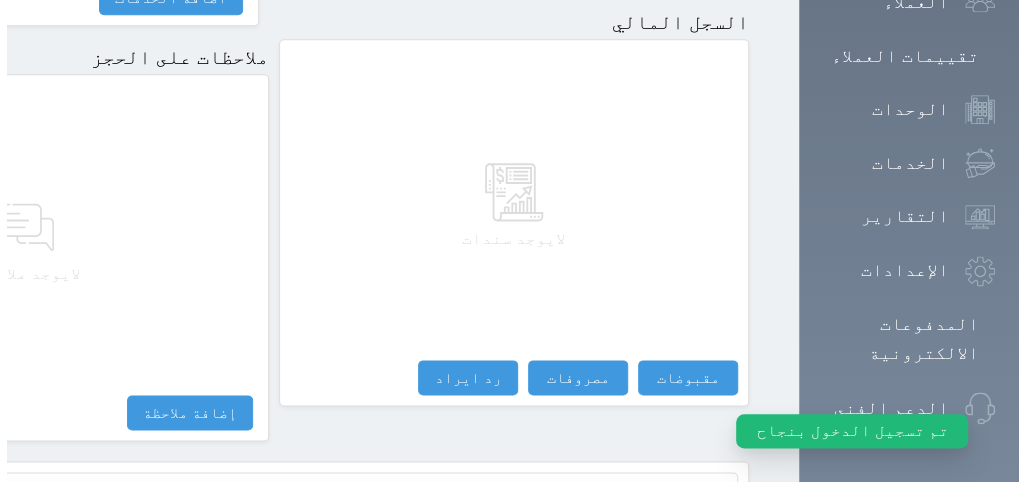 scroll, scrollTop: 1295, scrollLeft: 0, axis: vertical 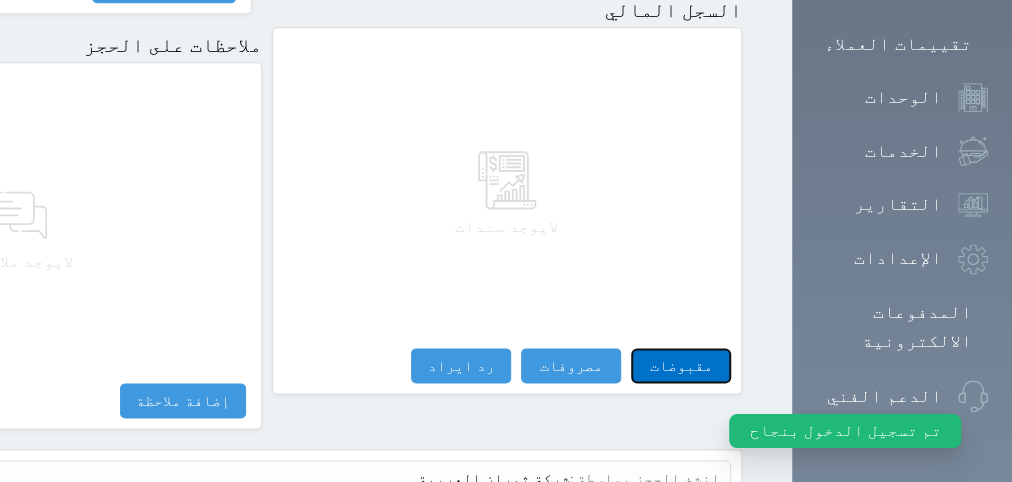 click on "مقبوضات" at bounding box center (681, 365) 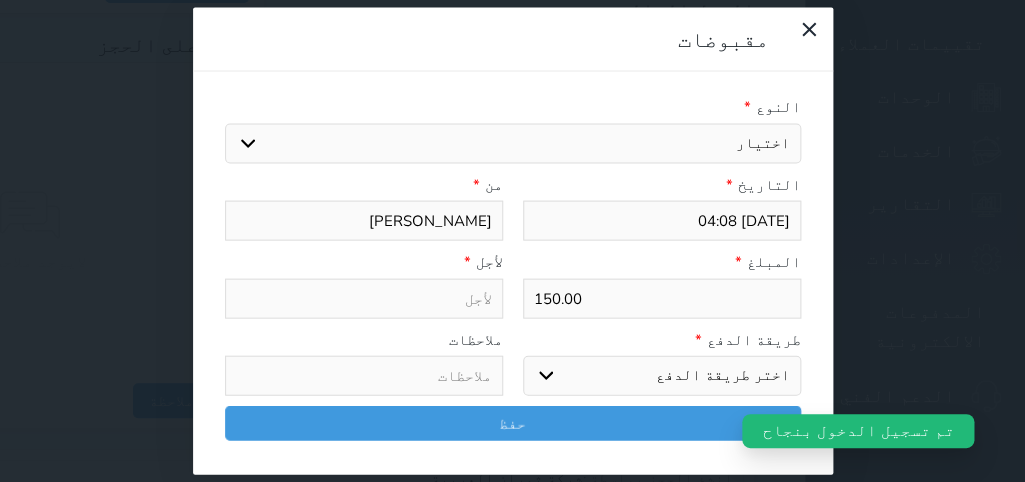 select 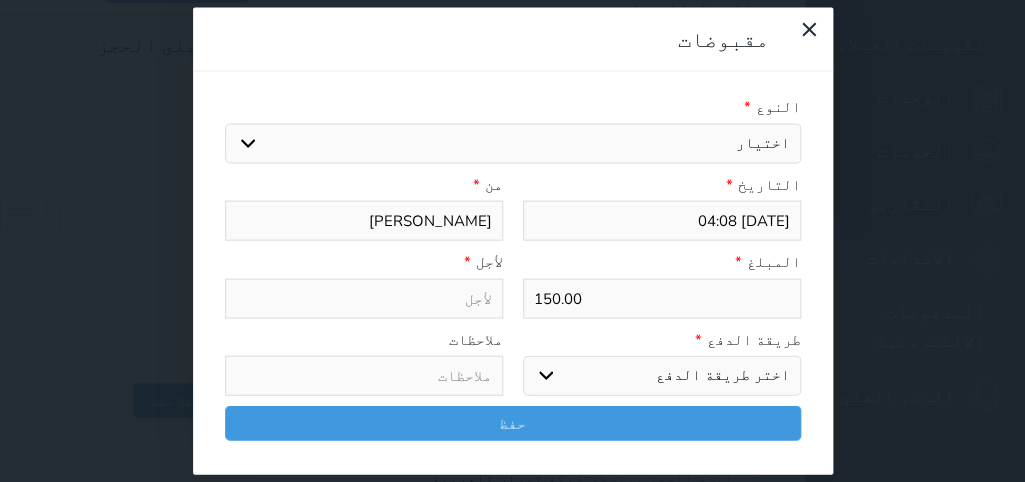 click on "اختيار   مقبوضات عامة قيمة إيجار فواتير تامين عربون لا ينطبق آخر مغسلة واي فاي - الإنترنت مواقف السيارات طعام الأغذية والمشروبات مشروبات المشروبات الباردة المشروبات الساخنة الإفطار غداء عشاء مخبز و كعك حمام سباحة الصالة الرياضية سبا و خدمات الجمال ميني بار سرير إضافي التسوق" at bounding box center (513, 143) 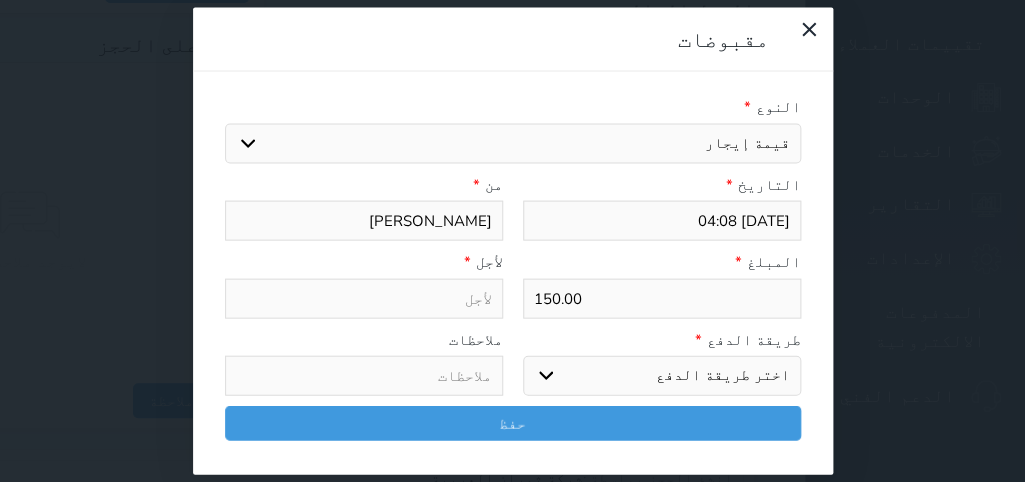 select 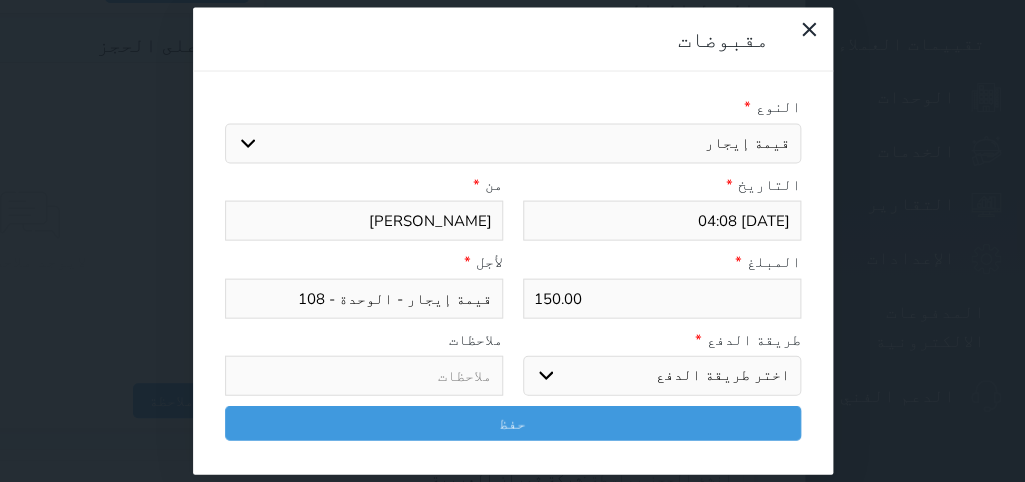 click on "اختر طريقة الدفع   دفع نقدى   تحويل بنكى   مدى   بطاقة ائتمان   آجل" at bounding box center [662, 376] 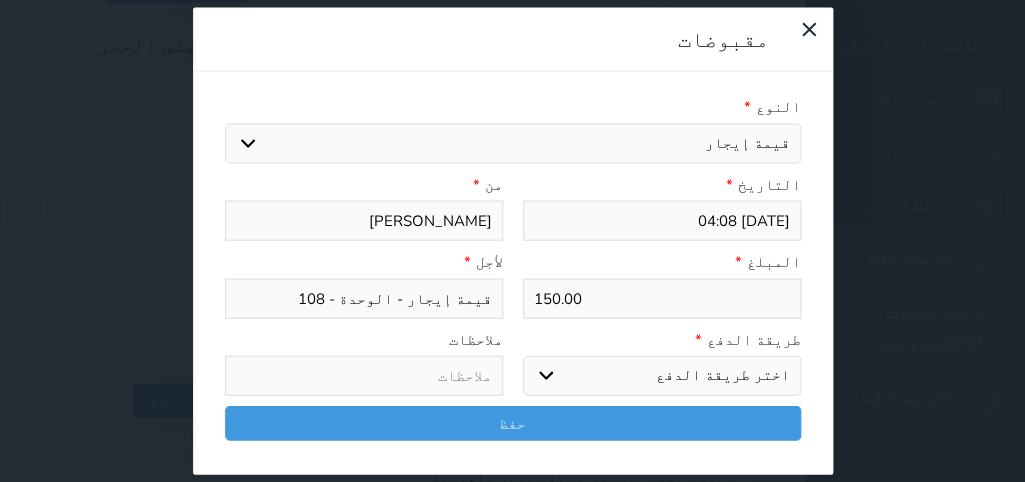 select on "mada" 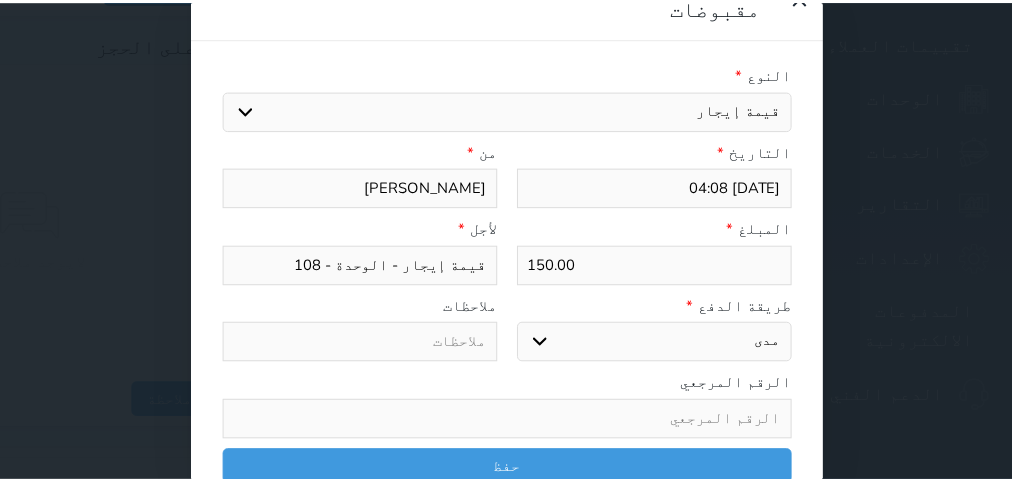 scroll, scrollTop: 35, scrollLeft: 0, axis: vertical 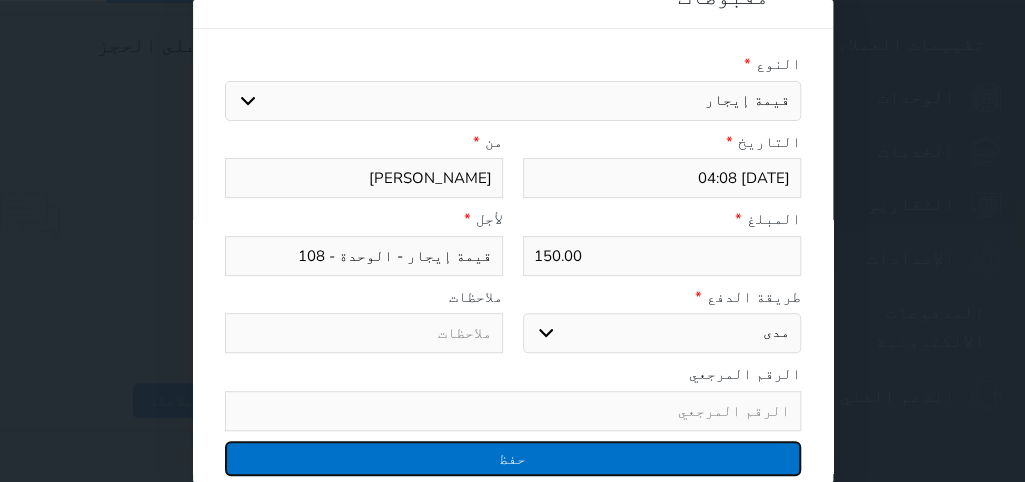 click on "حفظ" at bounding box center [513, 458] 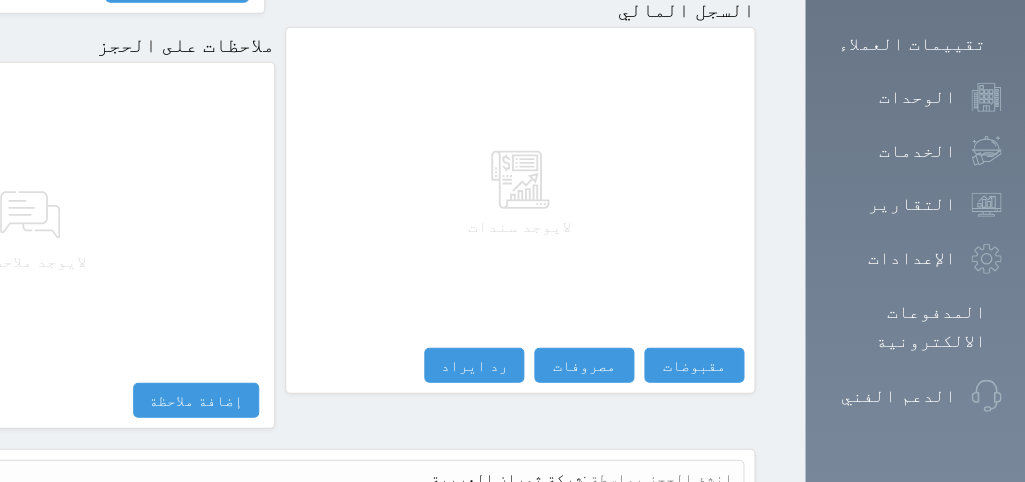 select 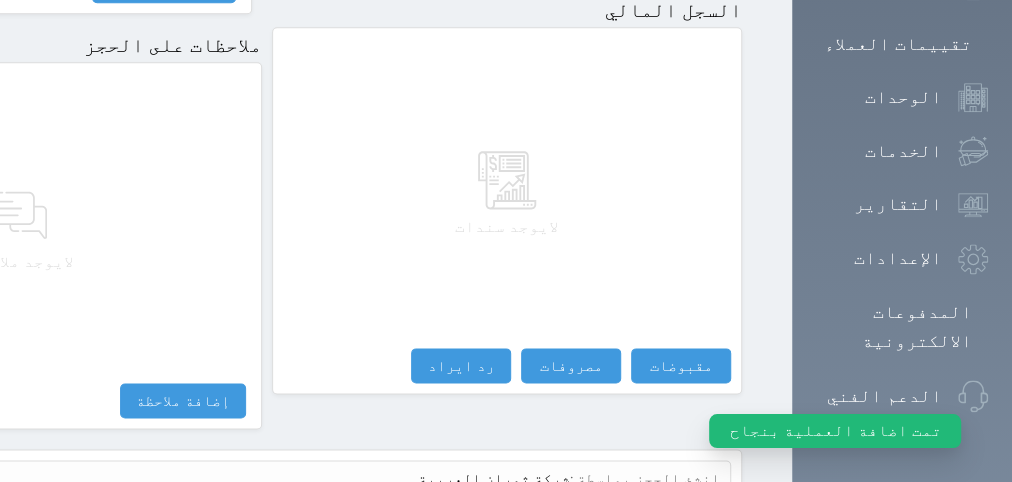 select 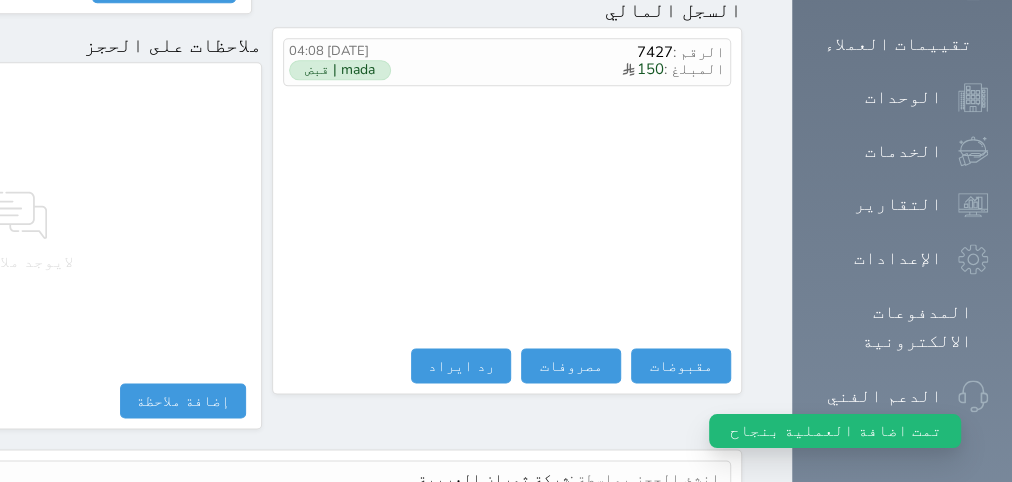 click on "عرض سجل شموس" at bounding box center (666, 526) 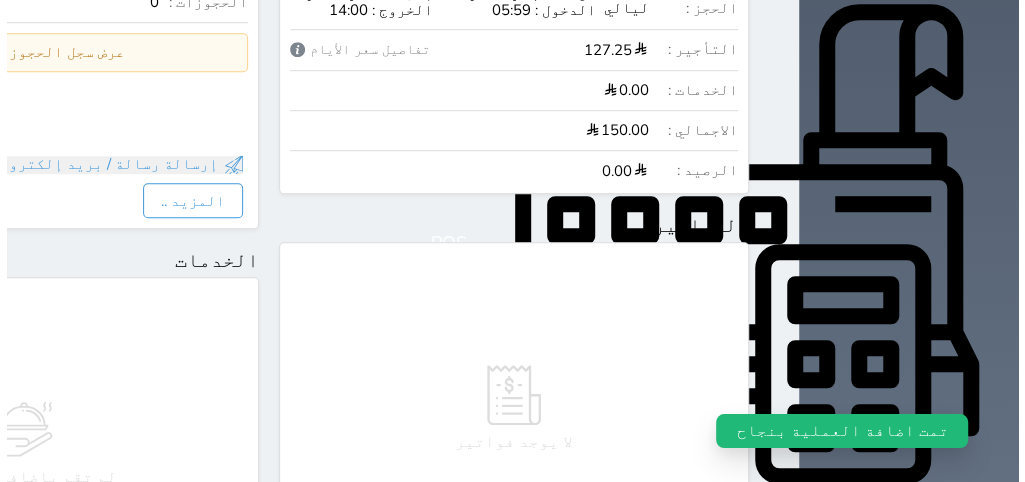 scroll, scrollTop: 161, scrollLeft: 0, axis: vertical 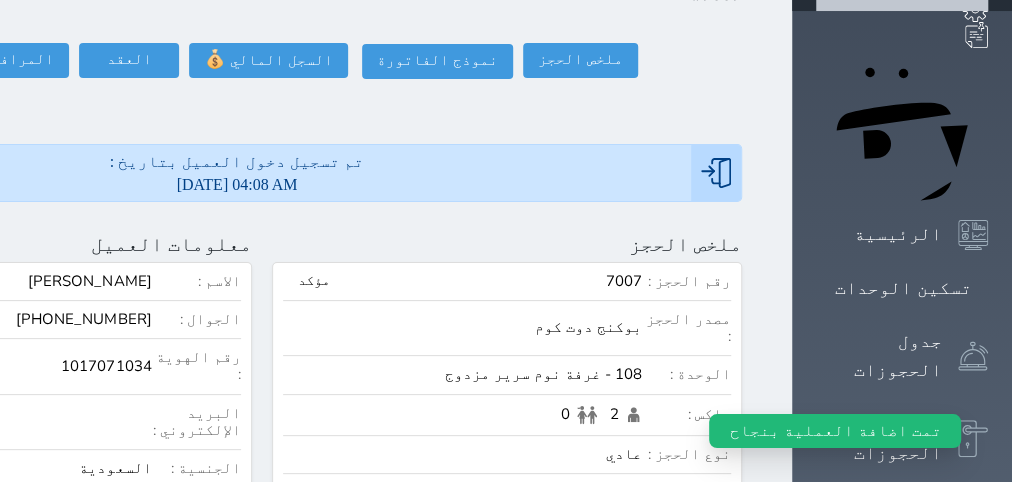 click at bounding box center (-201, 244) 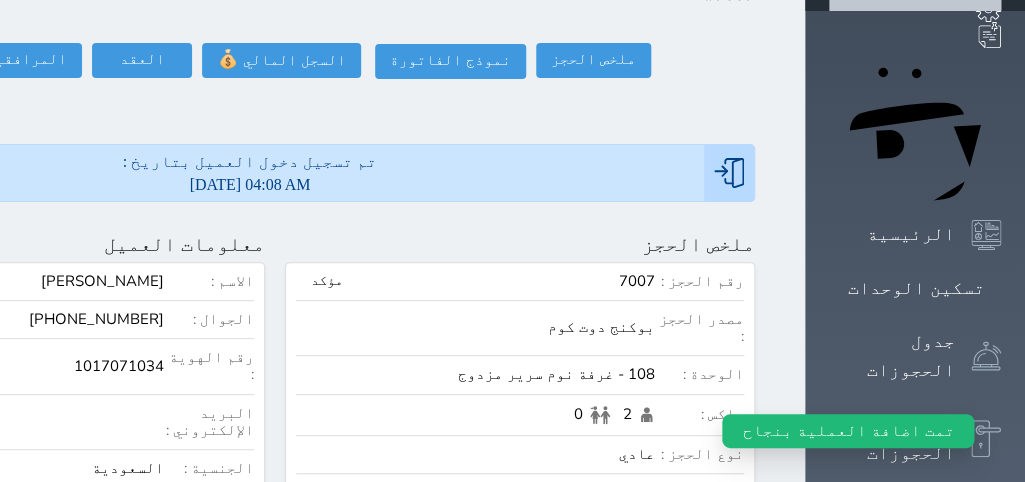 scroll, scrollTop: 199, scrollLeft: 0, axis: vertical 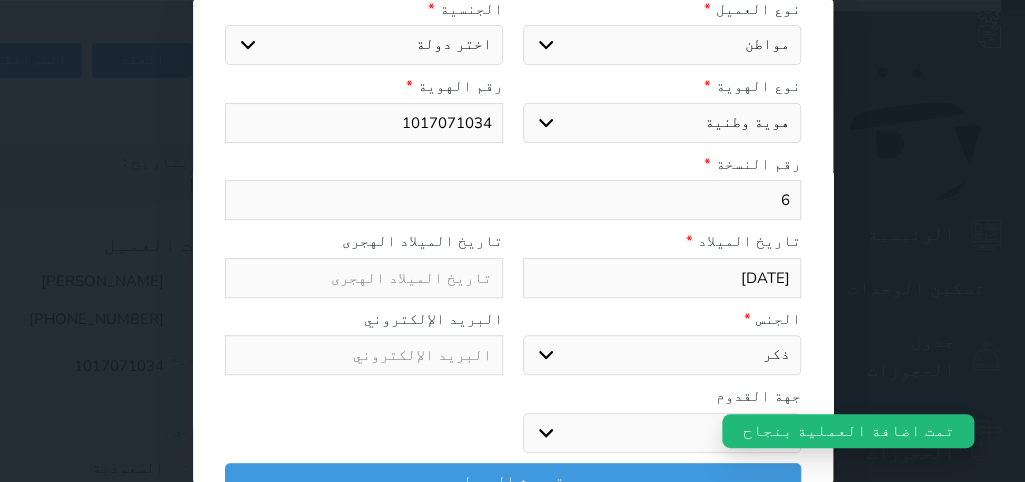 select 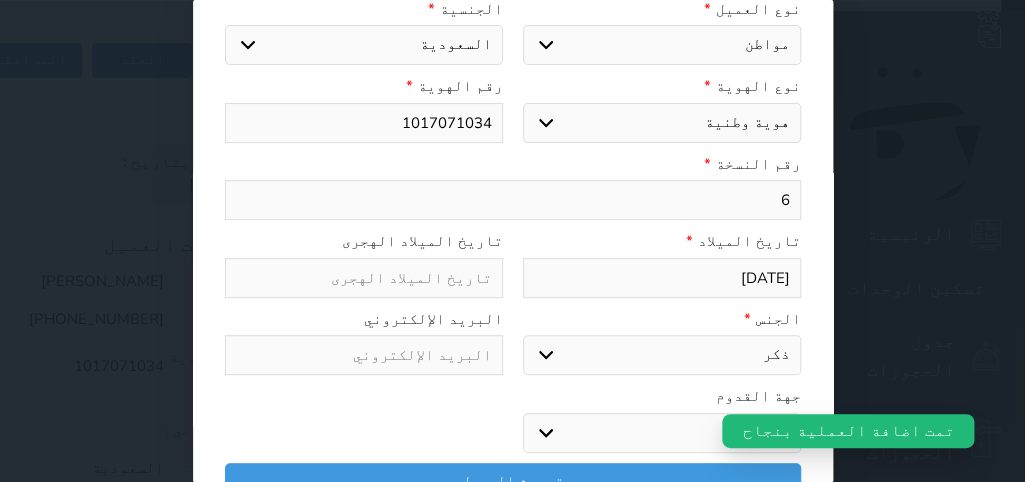 select 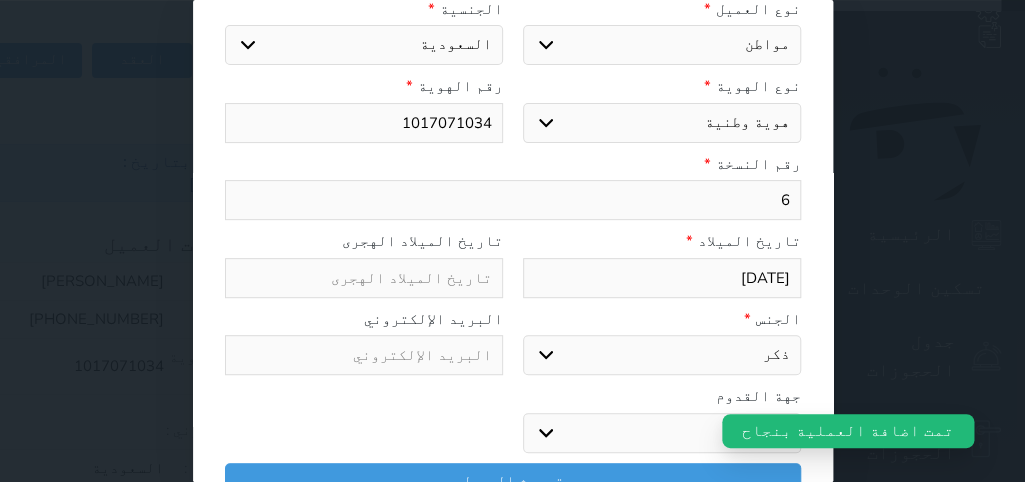 click at bounding box center (364, 278) 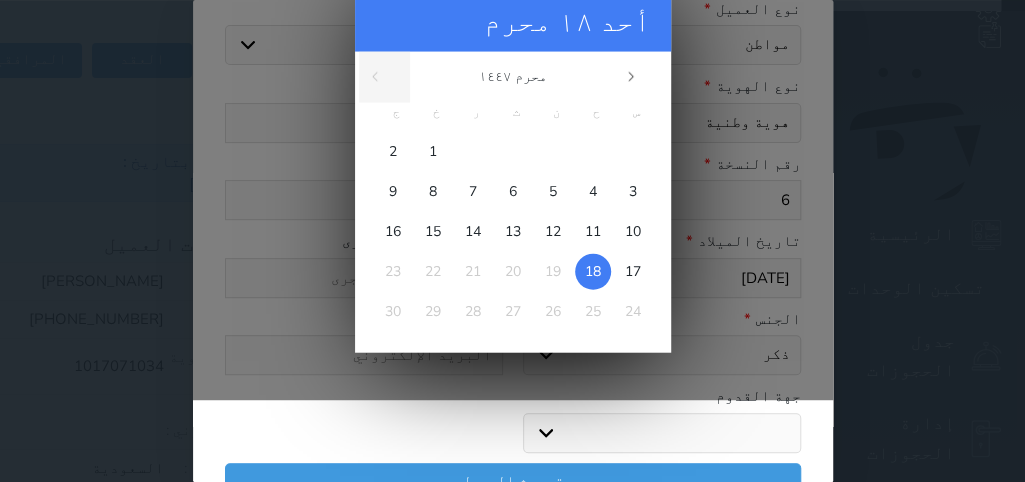 scroll, scrollTop: 0, scrollLeft: 0, axis: both 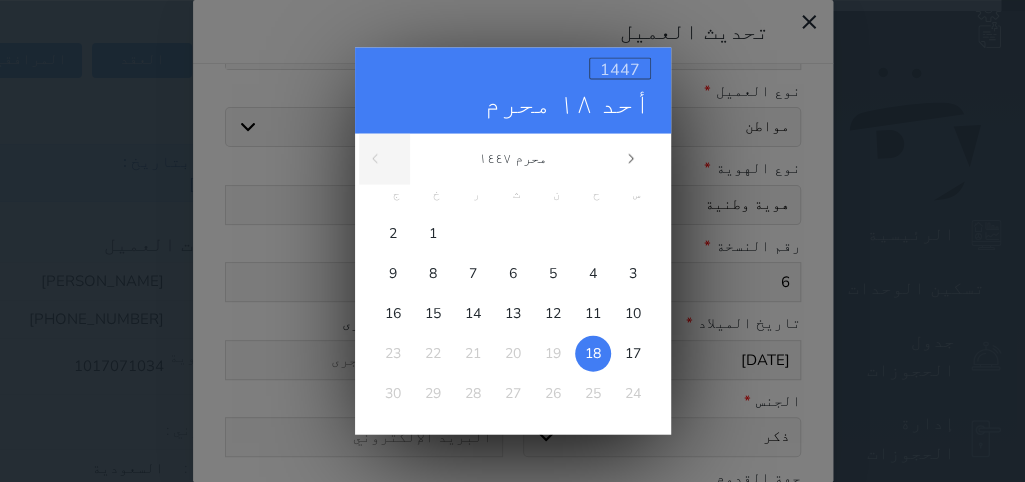 click on "1447" at bounding box center [620, 70] 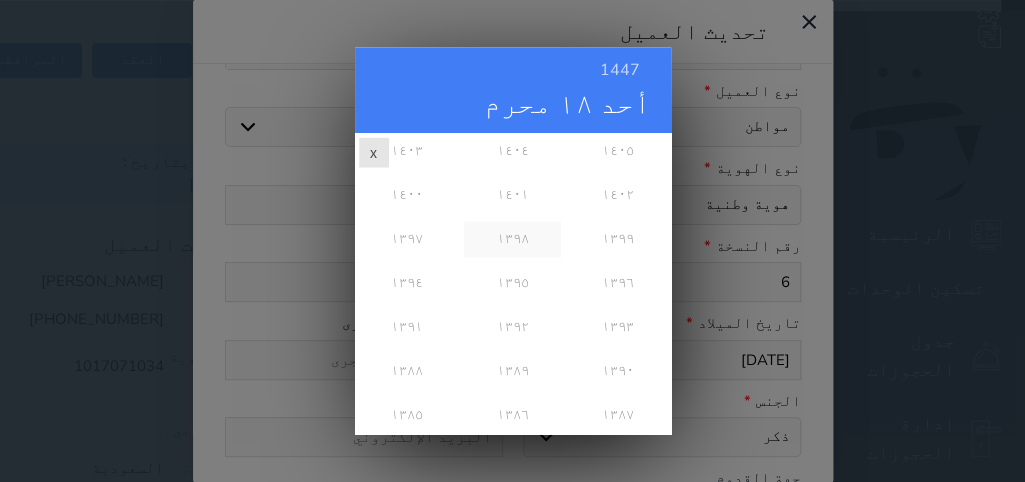 scroll, scrollTop: 698, scrollLeft: 0, axis: vertical 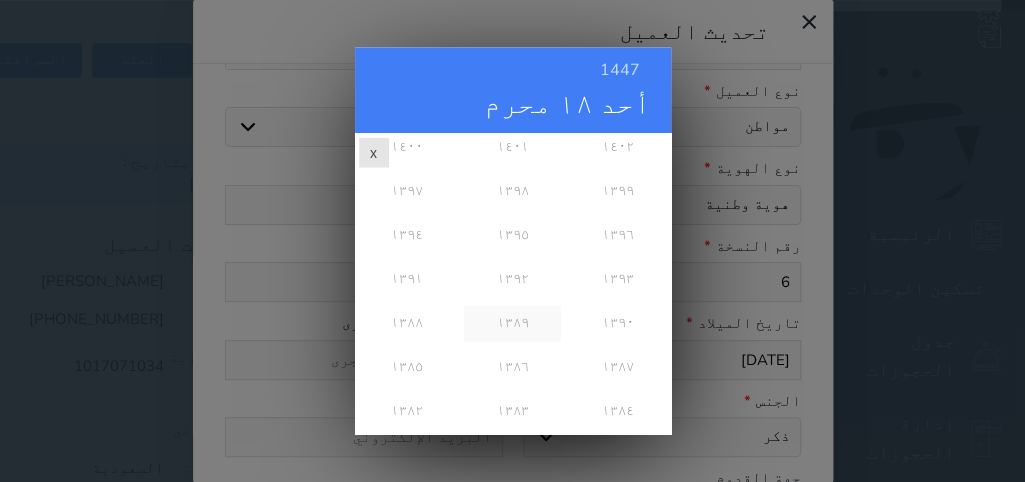 click on "١٣٨٩" at bounding box center (512, 324) 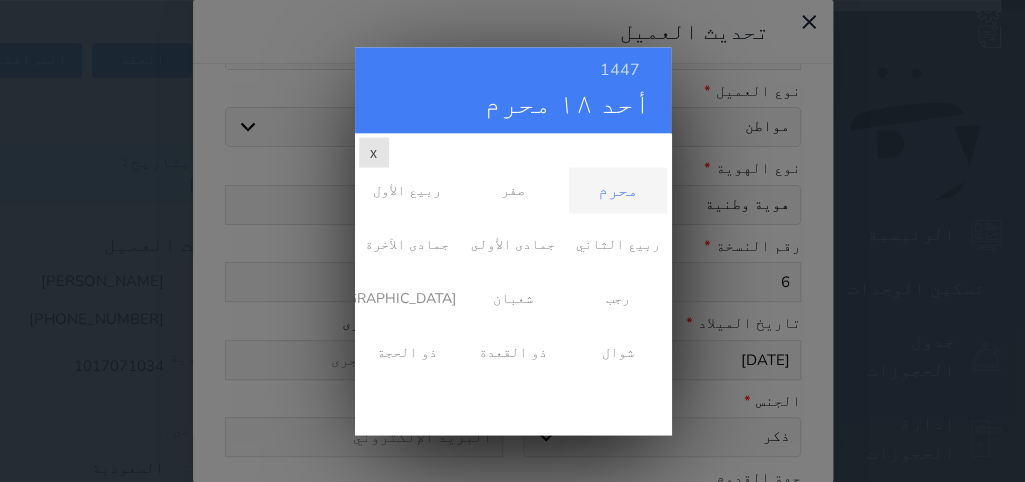 scroll, scrollTop: 0, scrollLeft: 0, axis: both 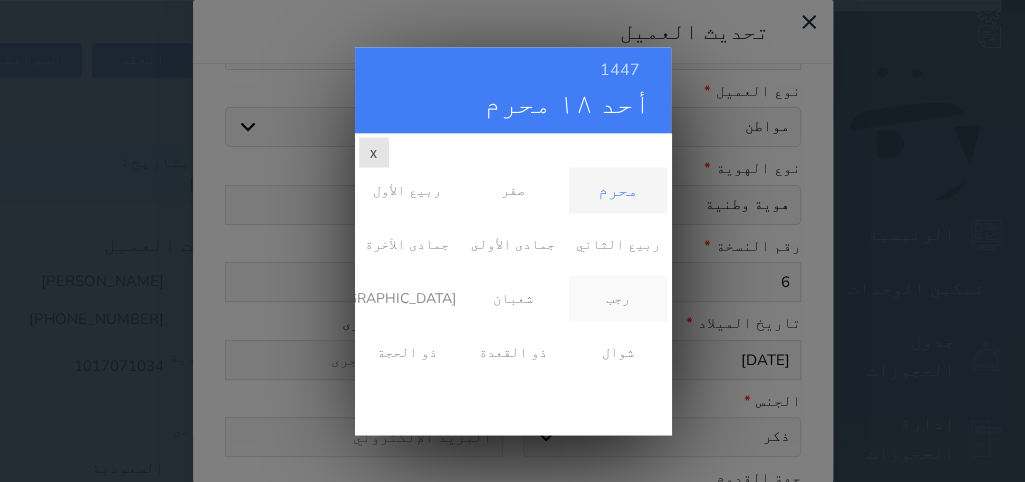 click on "رجب" at bounding box center (617, 299) 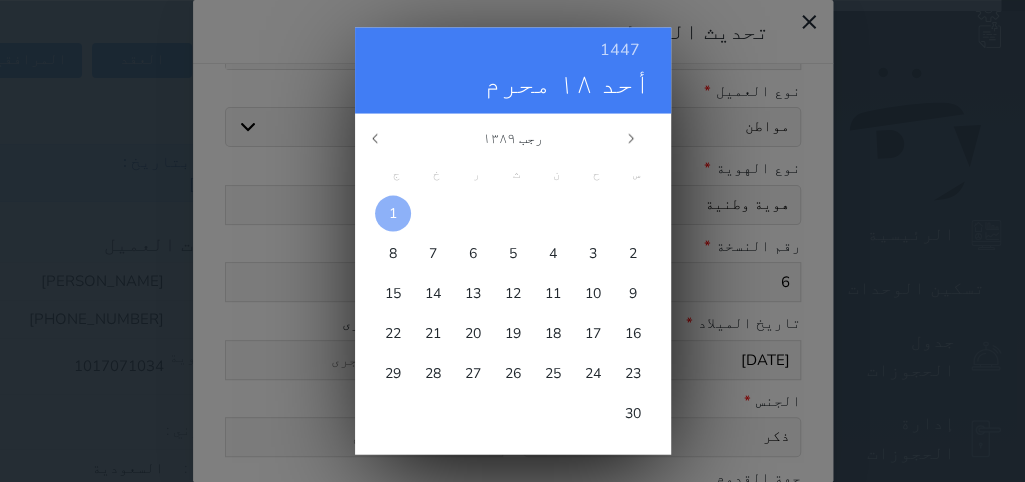 click on "1" at bounding box center [393, 213] 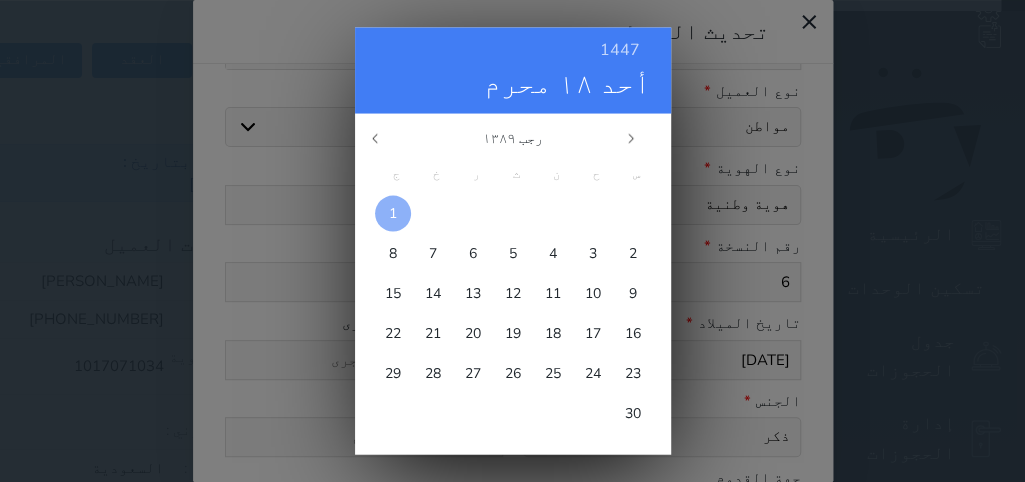 type on "[DATE]" 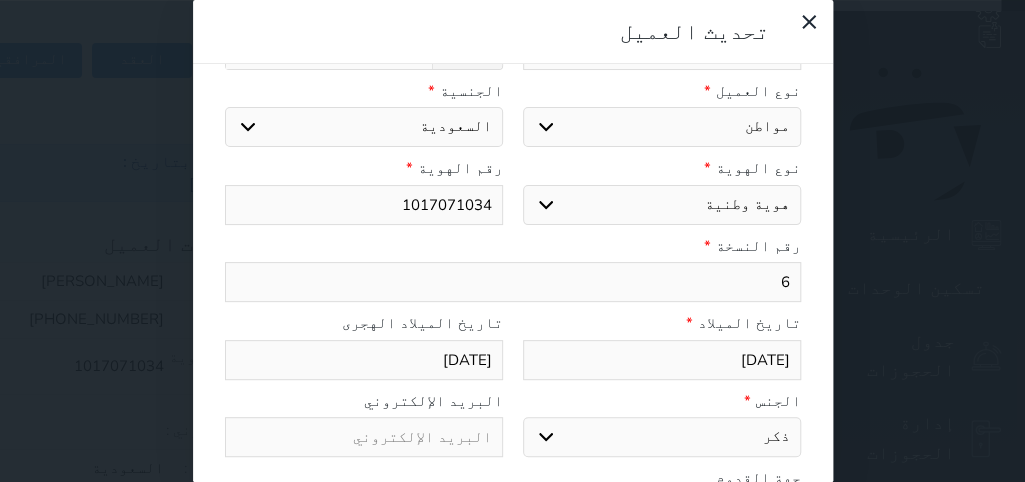 scroll, scrollTop: 200, scrollLeft: 0, axis: vertical 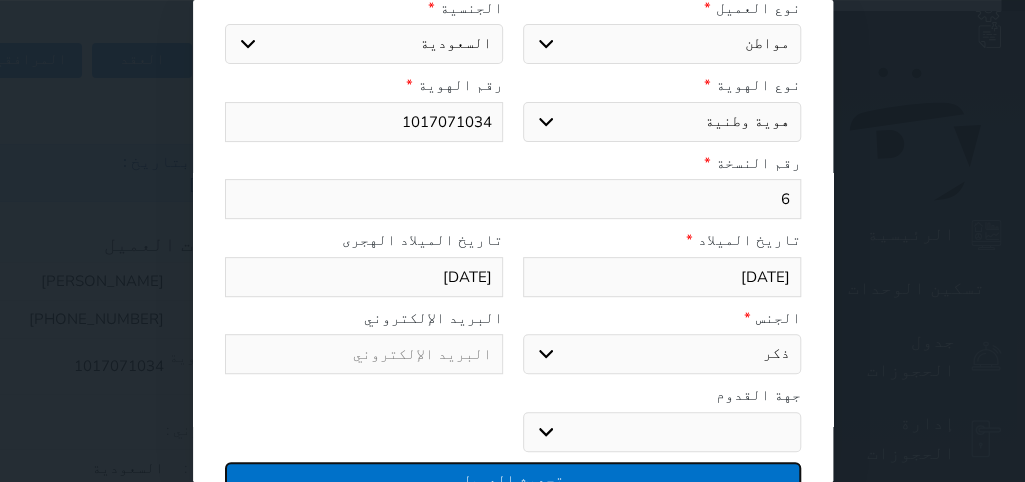 click on "تحديث العميل" at bounding box center (513, 479) 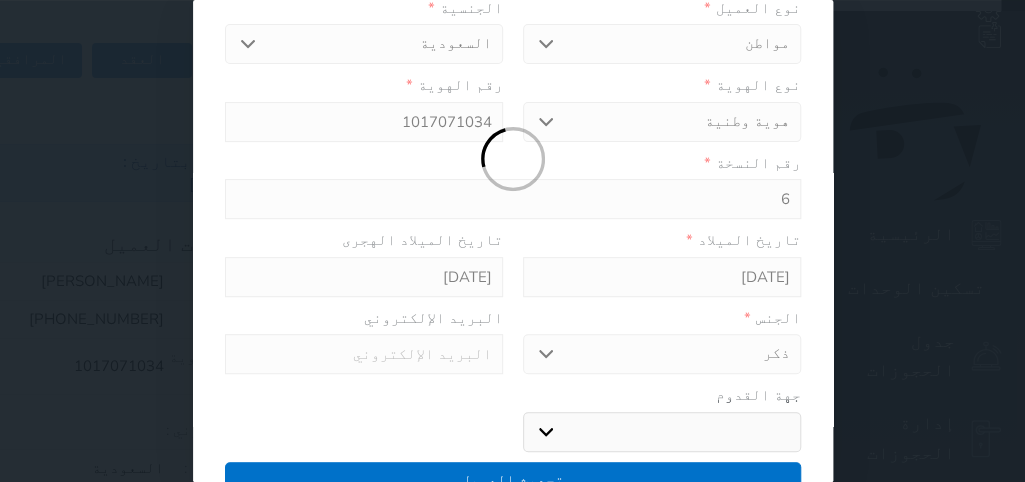 select 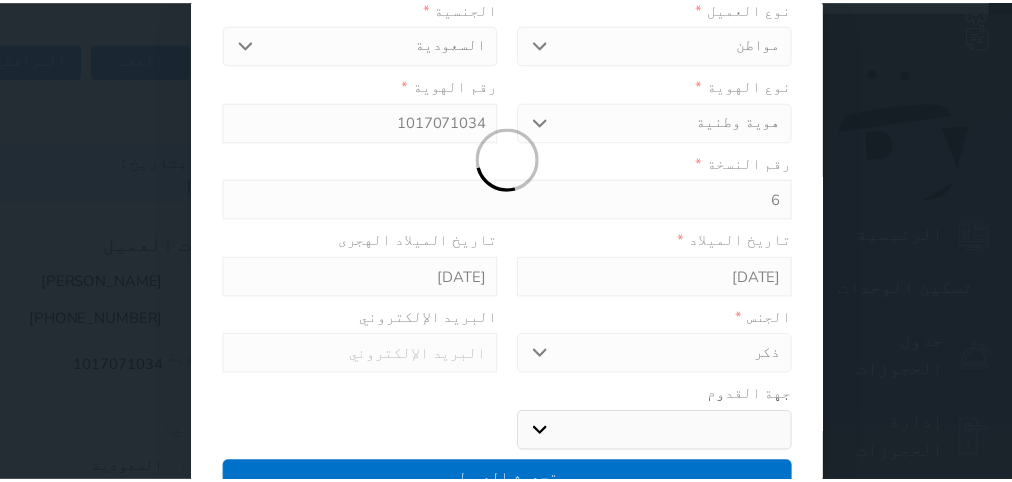 scroll, scrollTop: 199, scrollLeft: 0, axis: vertical 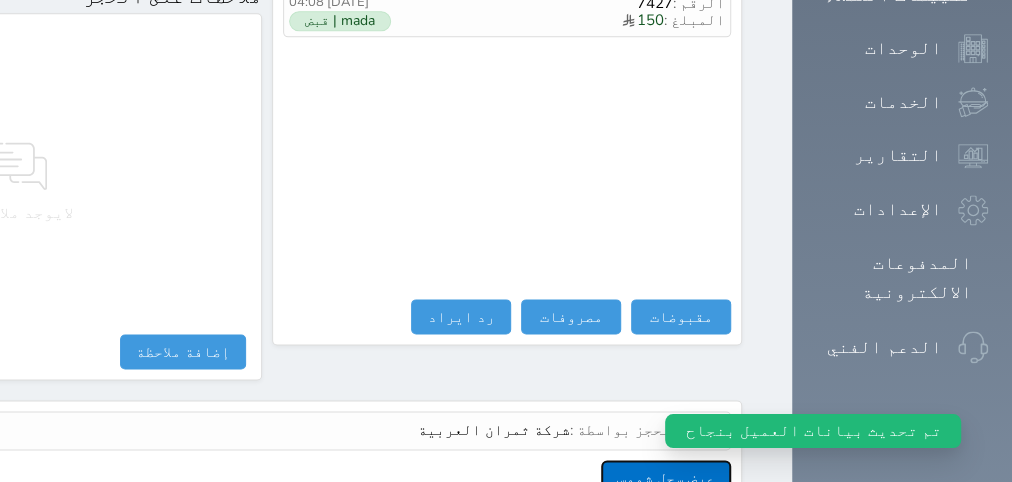 click on "عرض سجل شموس" at bounding box center [666, 477] 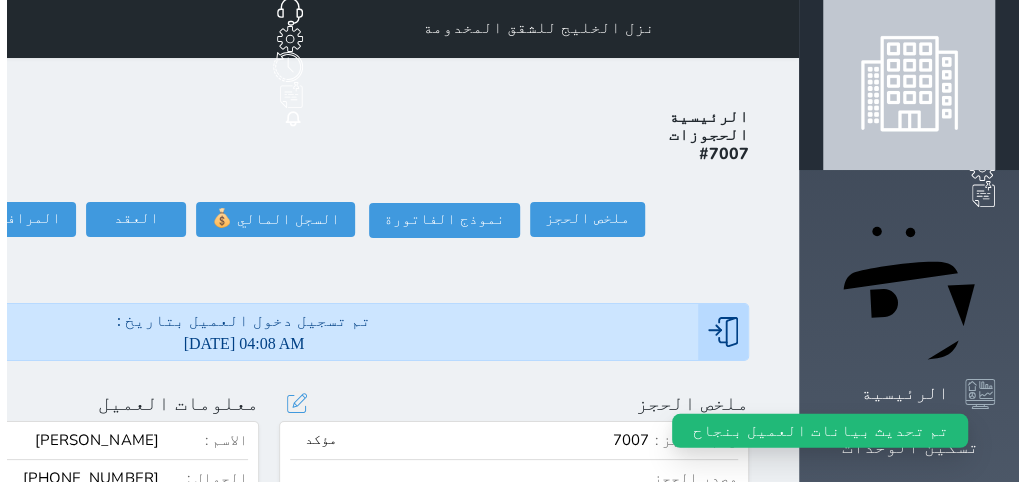 scroll, scrollTop: 0, scrollLeft: 0, axis: both 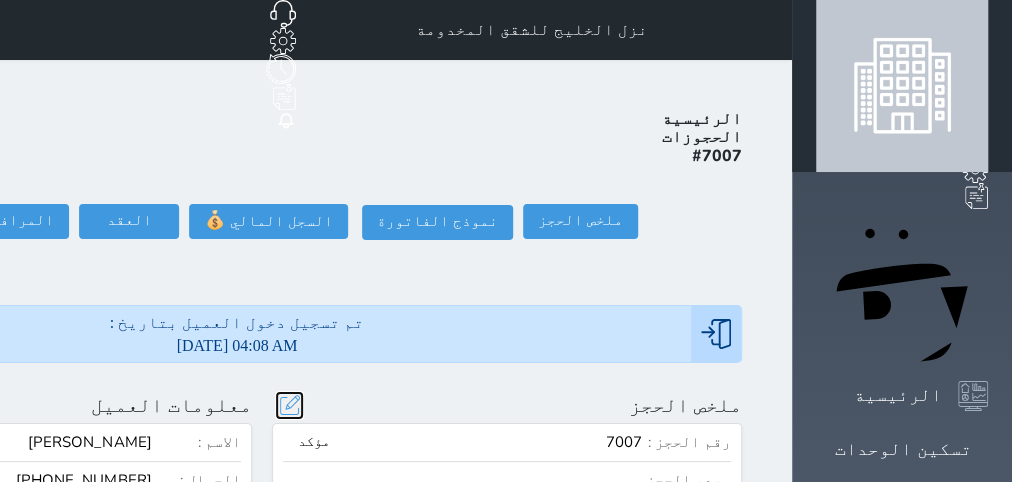 click at bounding box center (289, 405) 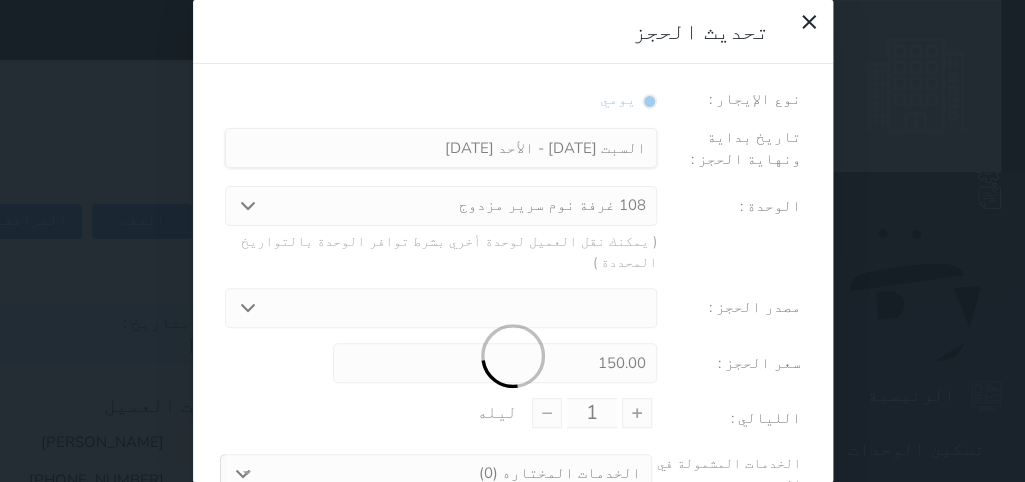 scroll, scrollTop: 44, scrollLeft: 0, axis: vertical 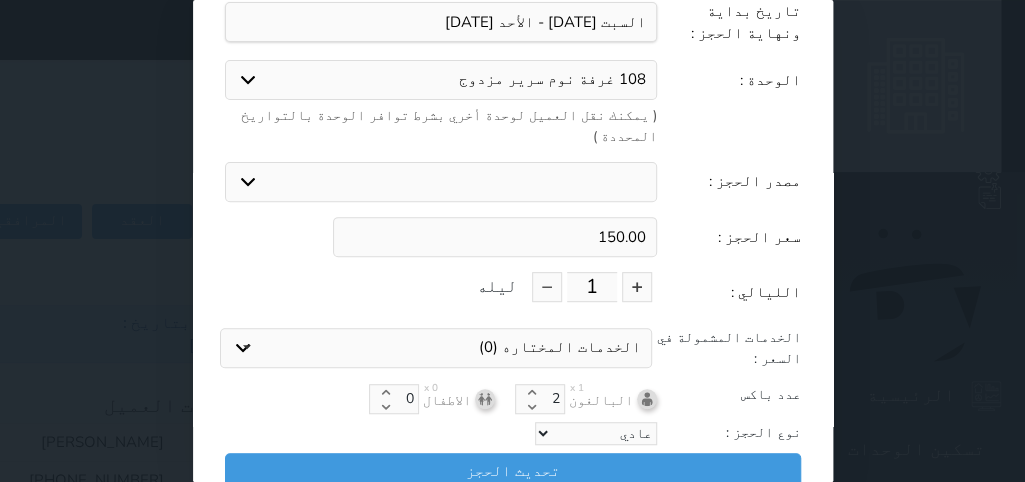 click on "بوكنج دوت كوم استقبال الموقع الإلكتروني بوكينج المسافر اكسبيديا مواقع التواصل الإجتماعي اويو اخرى" at bounding box center [441, 182] 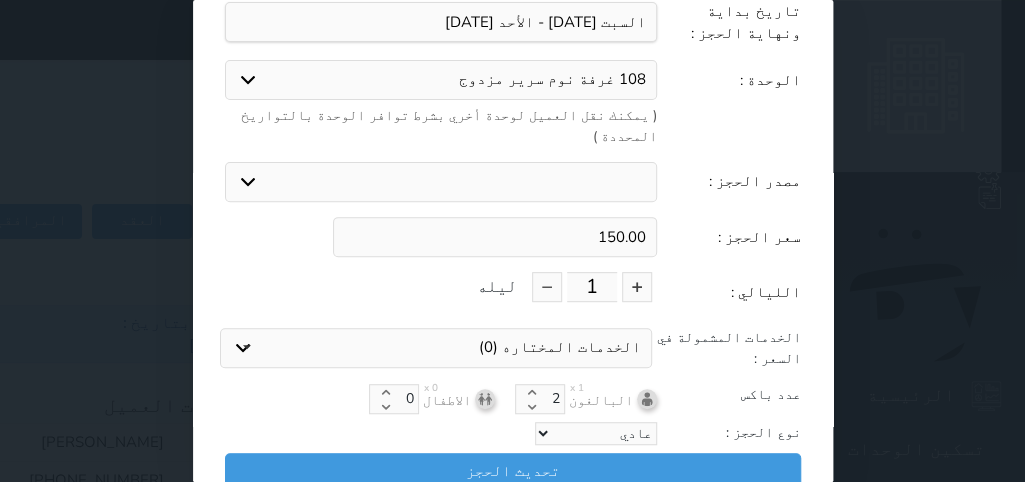 select on "3597" 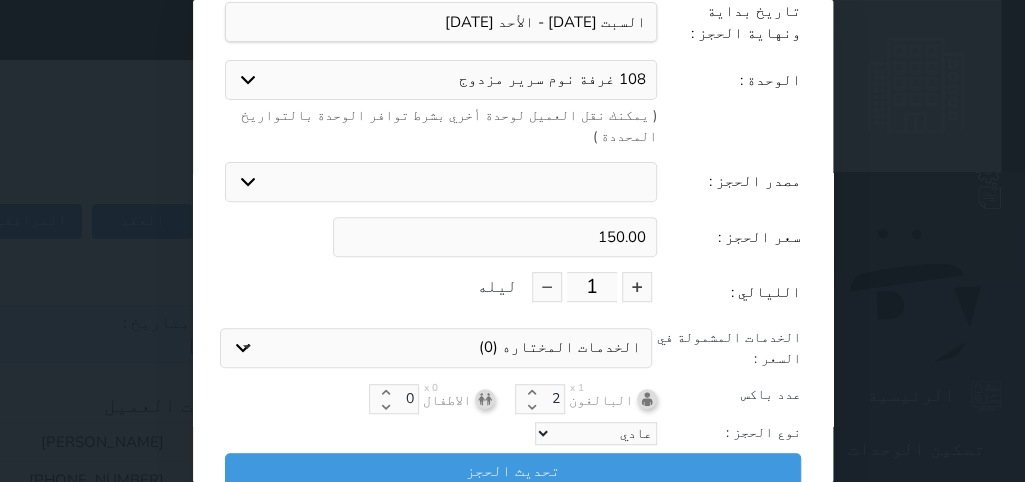 click on "استقبال" at bounding box center (0, 0) 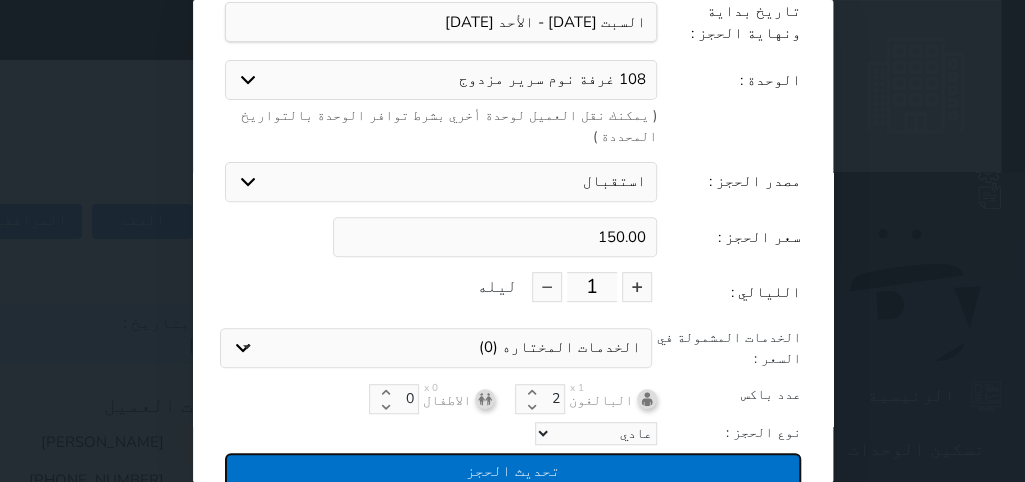 click on "تحديث الحجز" at bounding box center [513, 470] 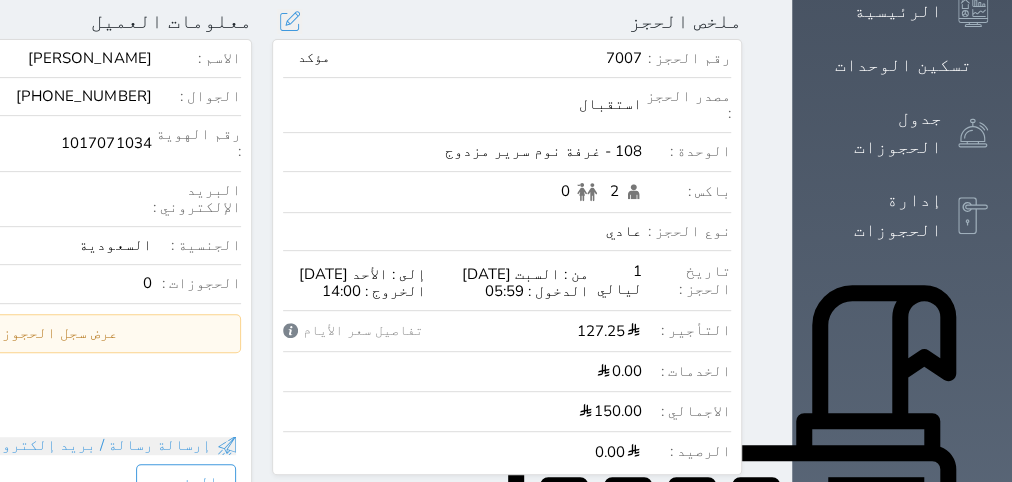 scroll, scrollTop: 0, scrollLeft: 0, axis: both 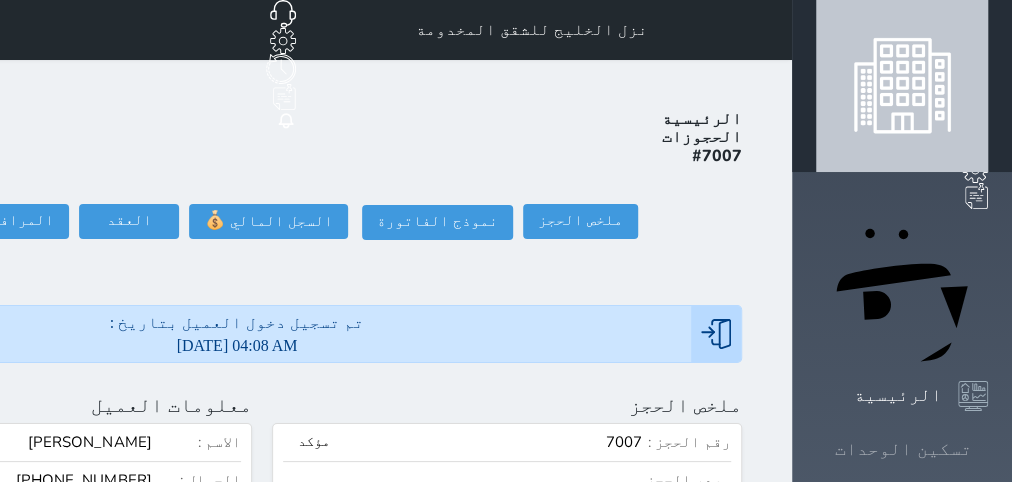 click on "تسكين الوحدات" at bounding box center (903, 449) 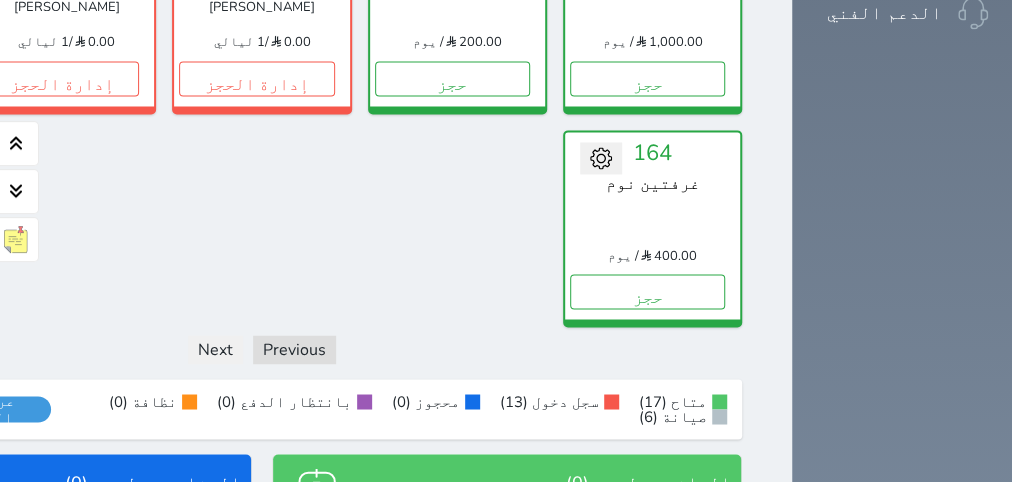 scroll, scrollTop: 1716, scrollLeft: 0, axis: vertical 